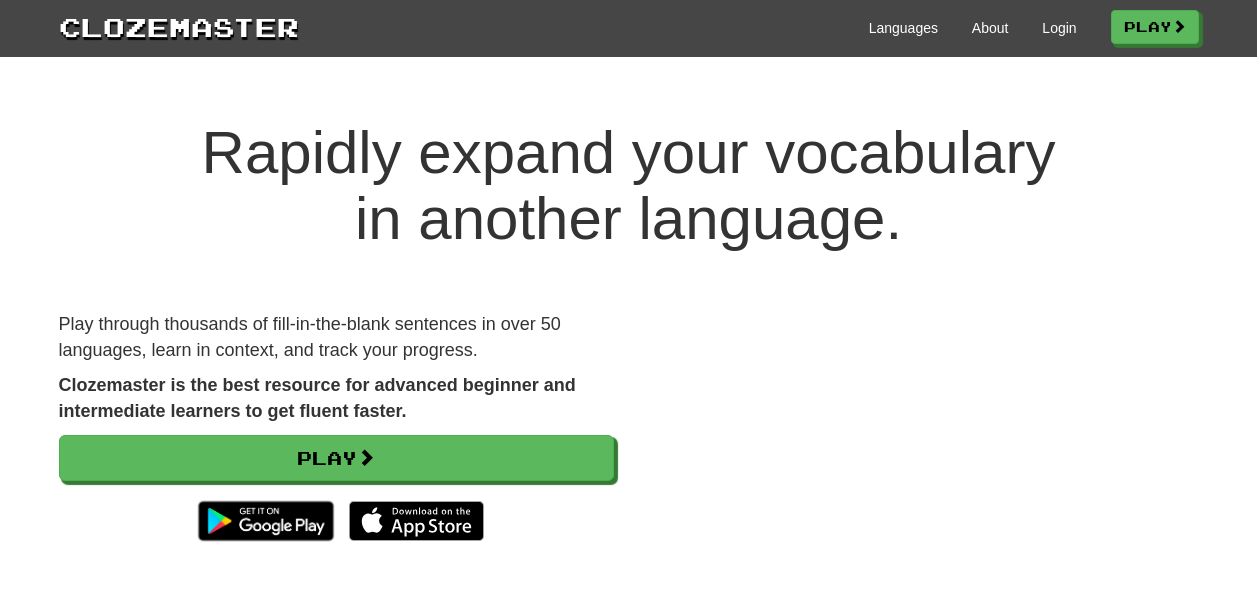 scroll, scrollTop: 0, scrollLeft: 0, axis: both 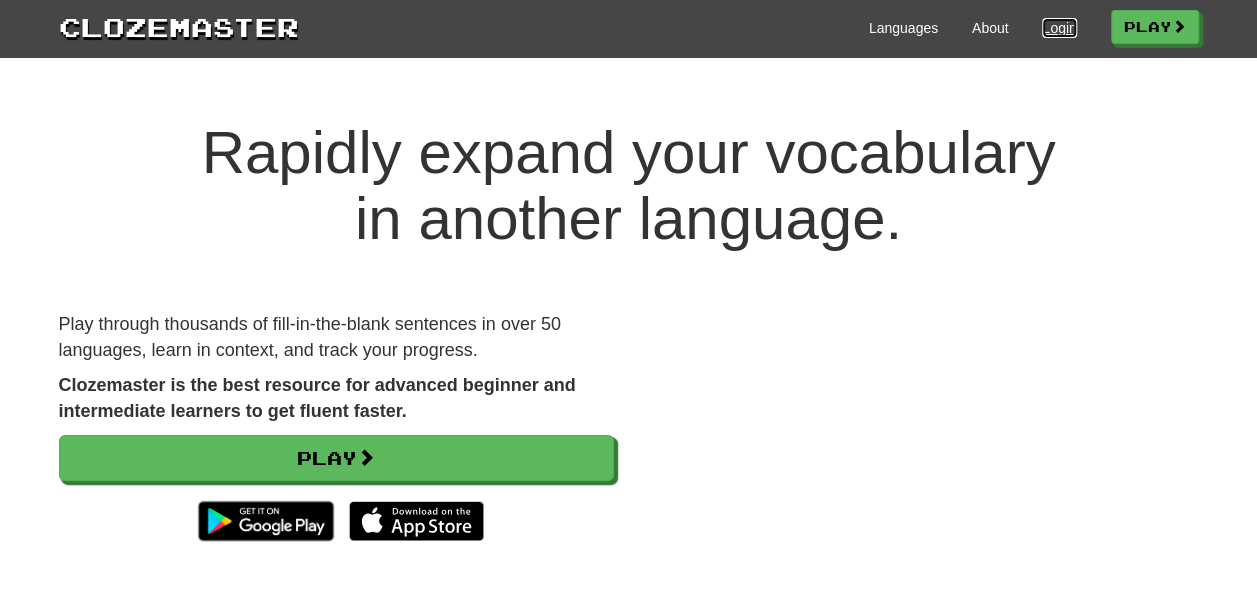 click on "Login" at bounding box center (1059, 28) 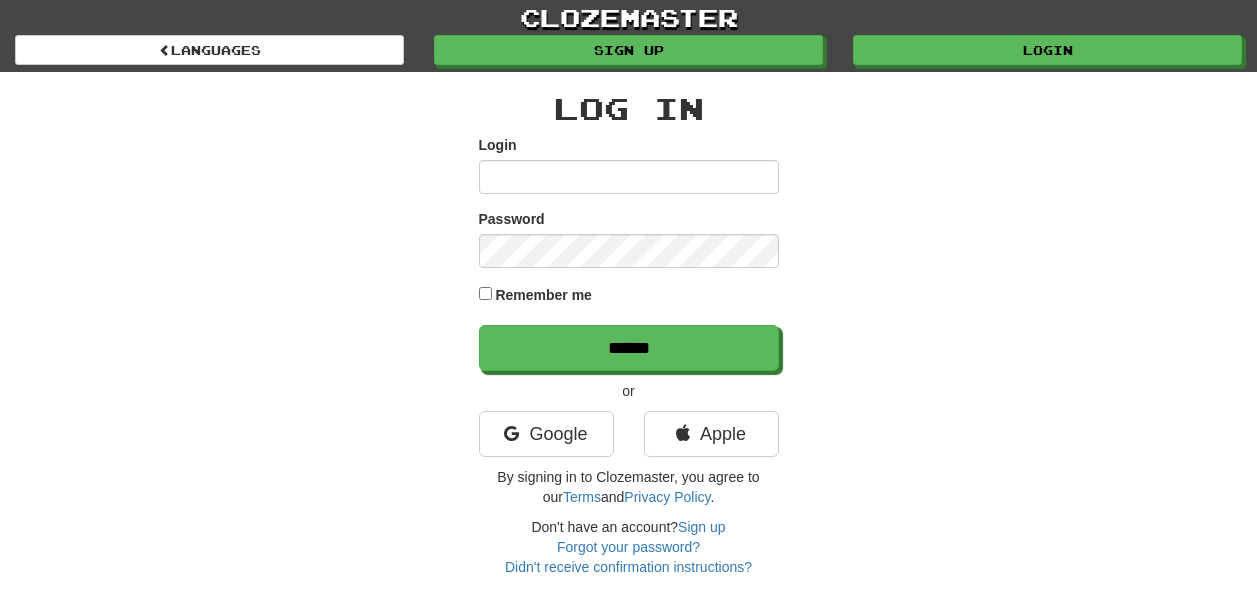 scroll, scrollTop: 0, scrollLeft: 0, axis: both 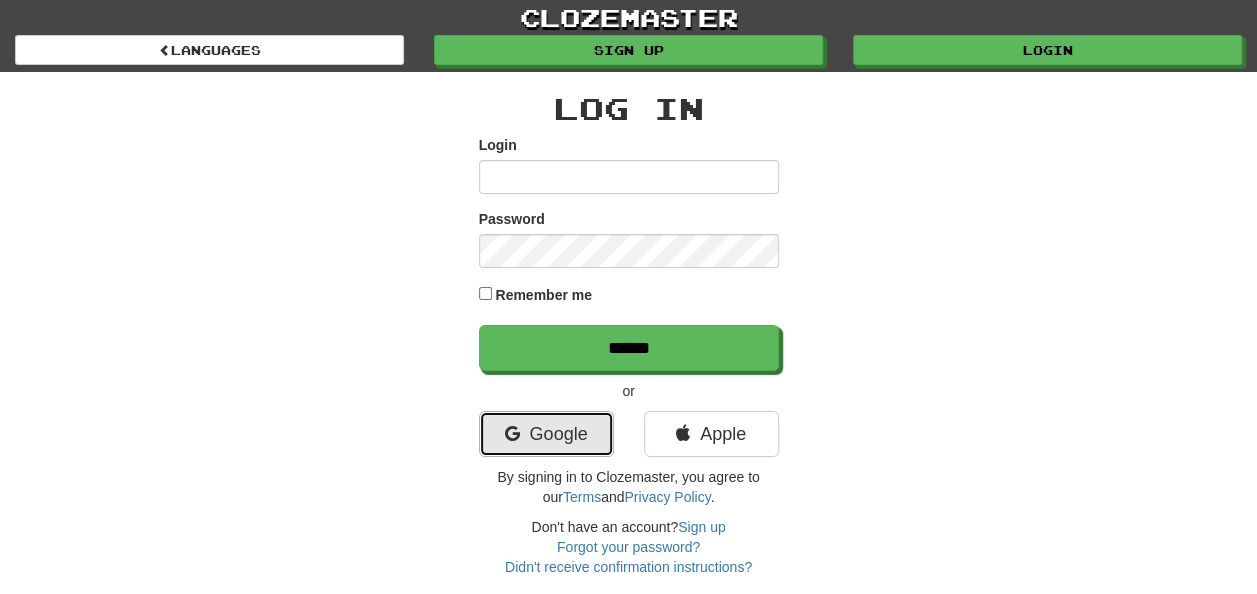 click on "Google" at bounding box center [546, 434] 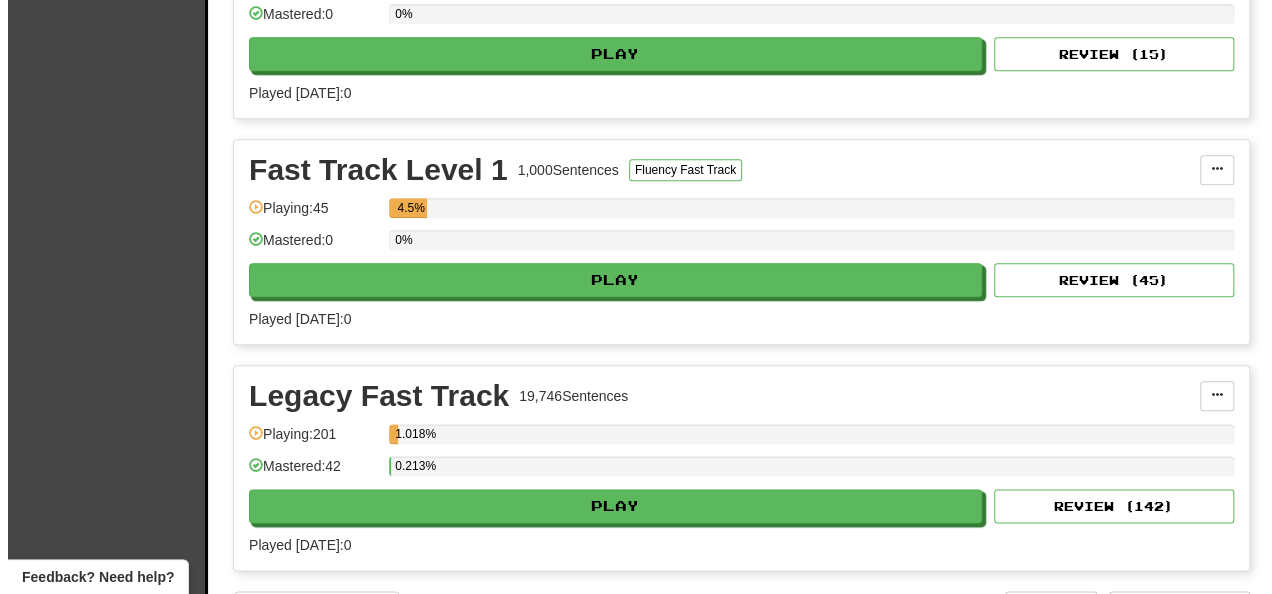 scroll, scrollTop: 1100, scrollLeft: 0, axis: vertical 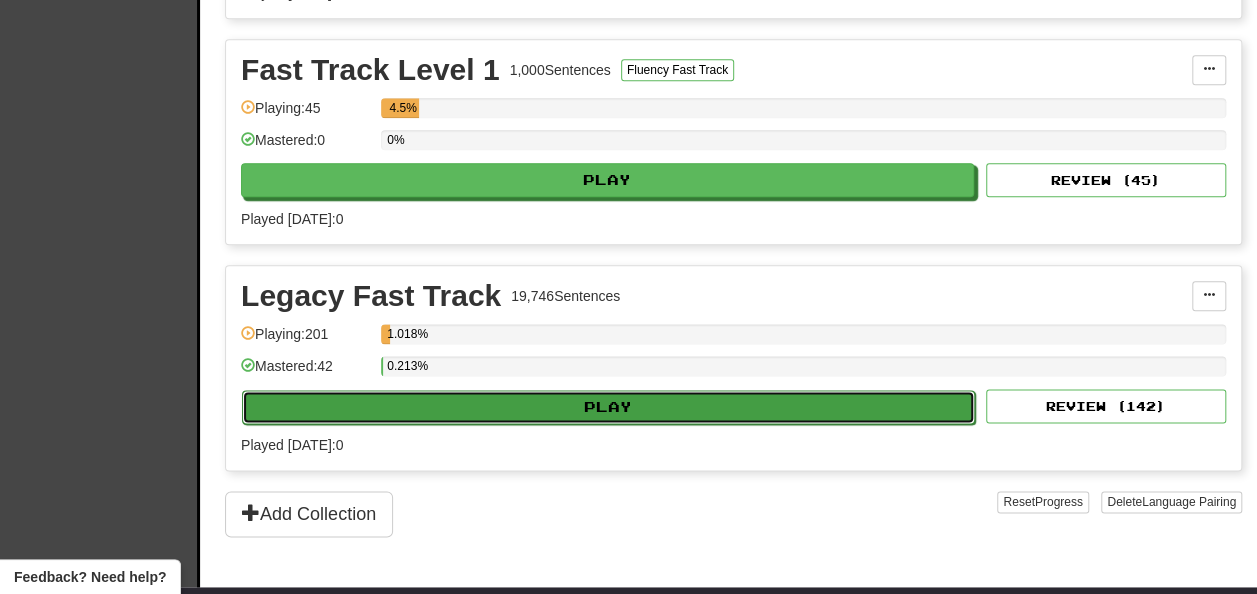 click on "Play" at bounding box center (608, 407) 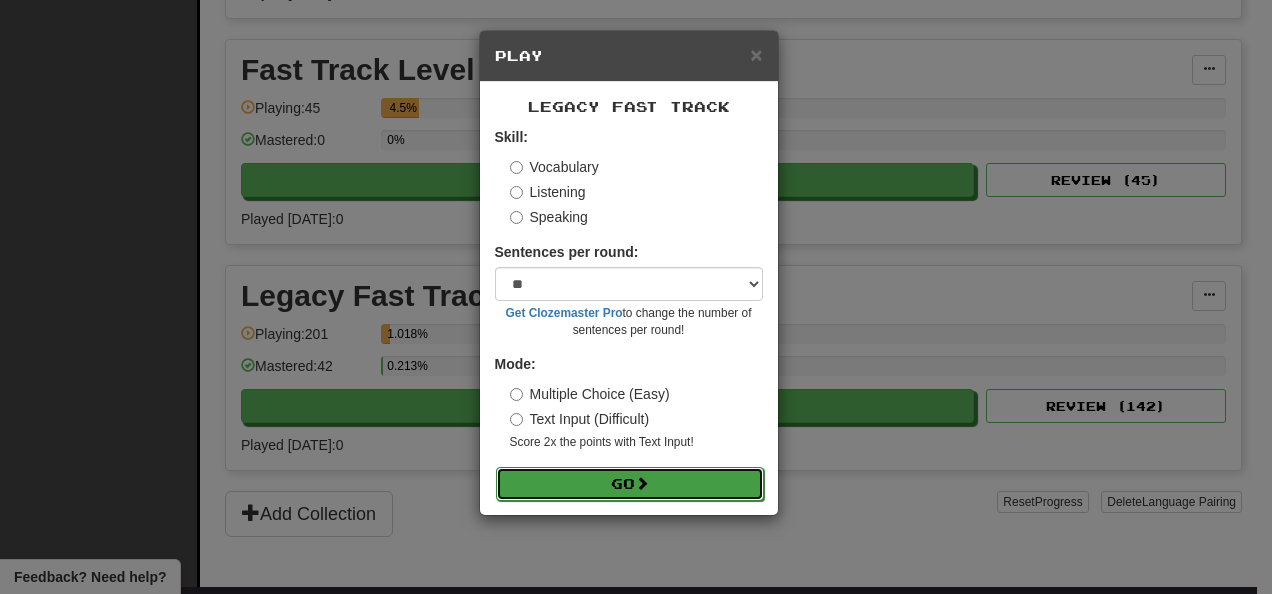 click on "Go" at bounding box center (630, 484) 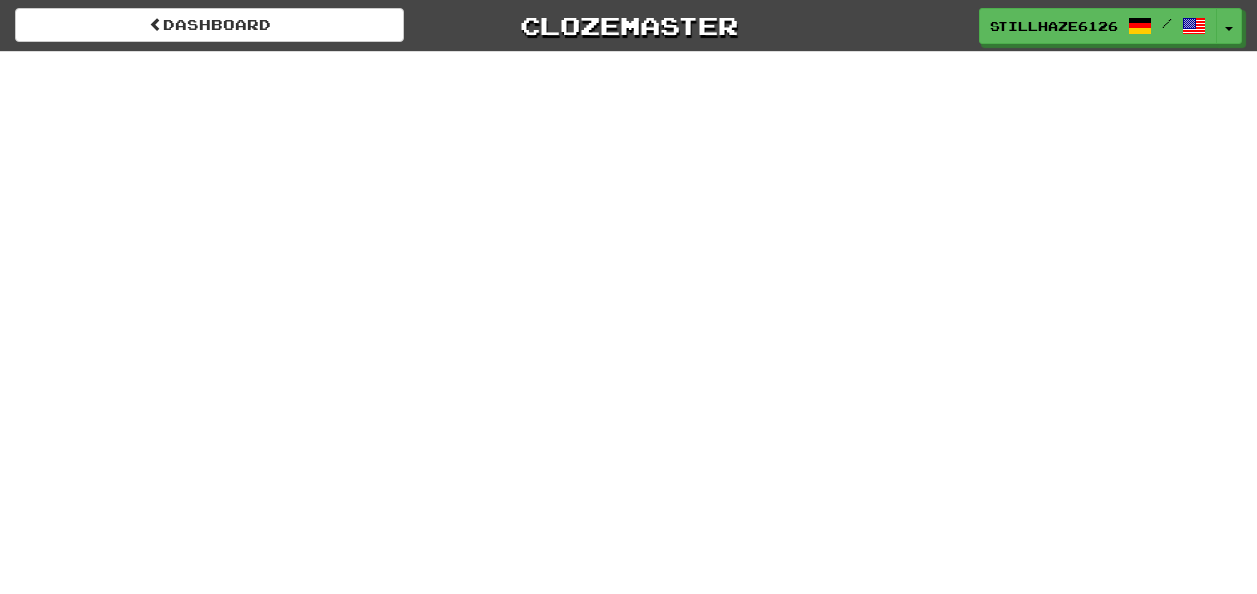 scroll, scrollTop: 0, scrollLeft: 0, axis: both 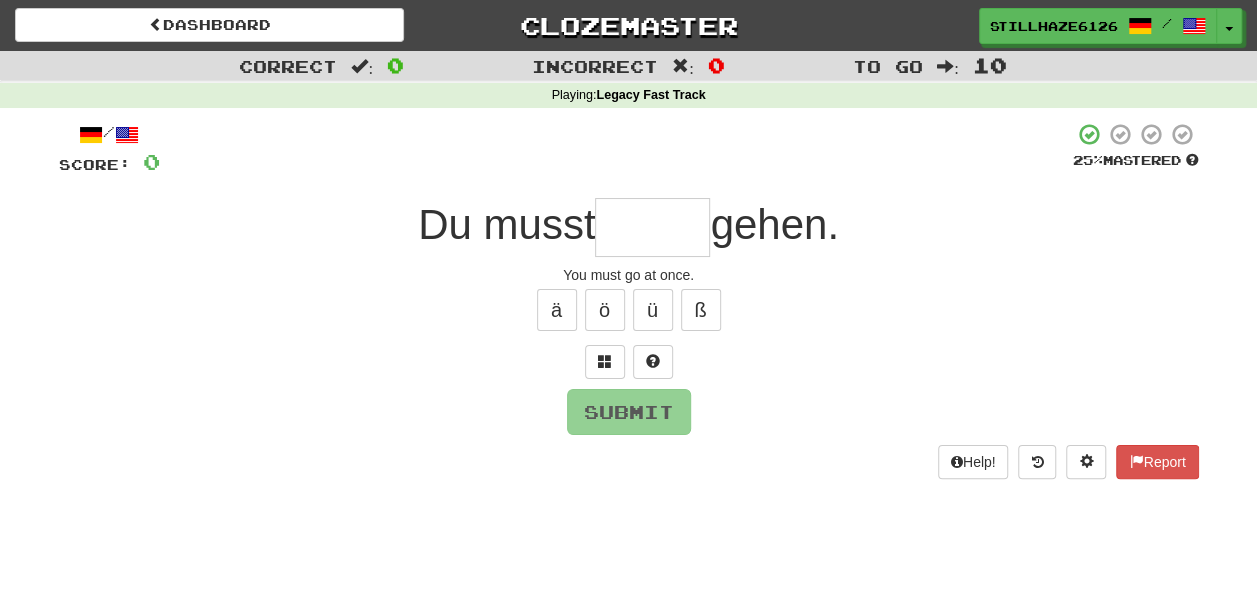 type on "*" 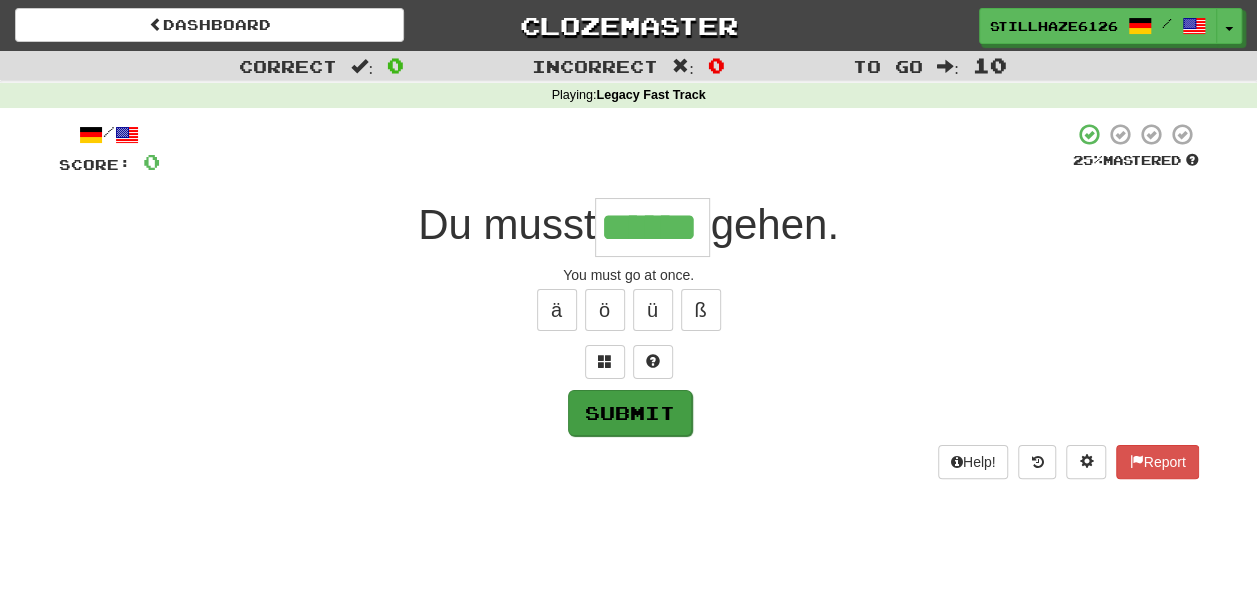 type on "******" 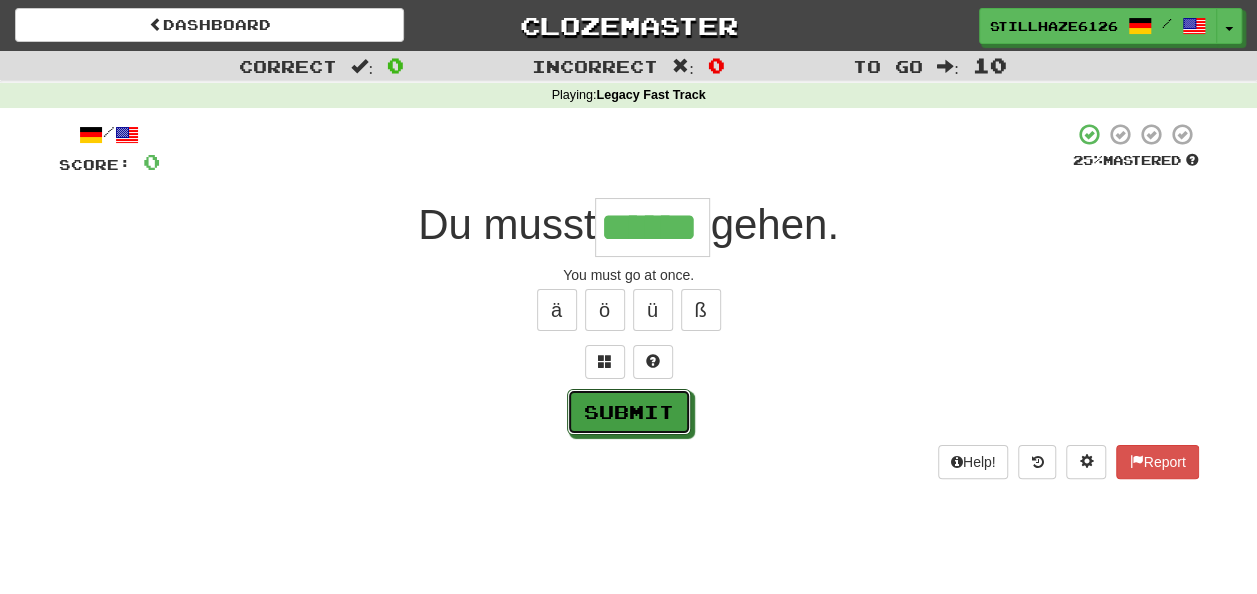 click on "Submit" at bounding box center (629, 412) 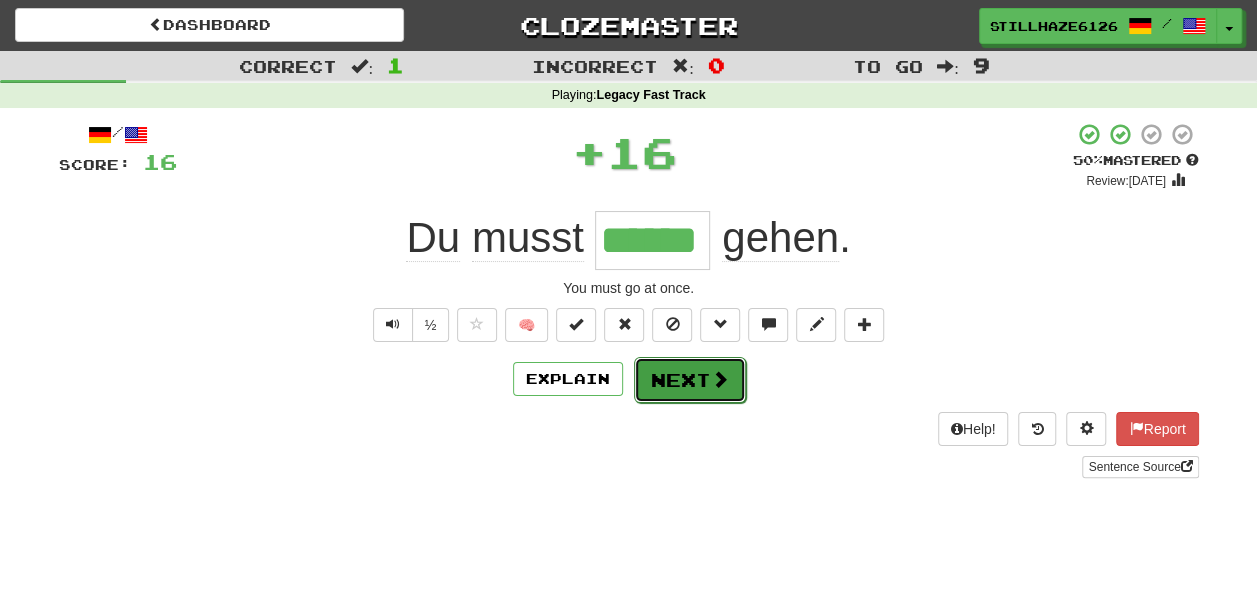 click at bounding box center (720, 379) 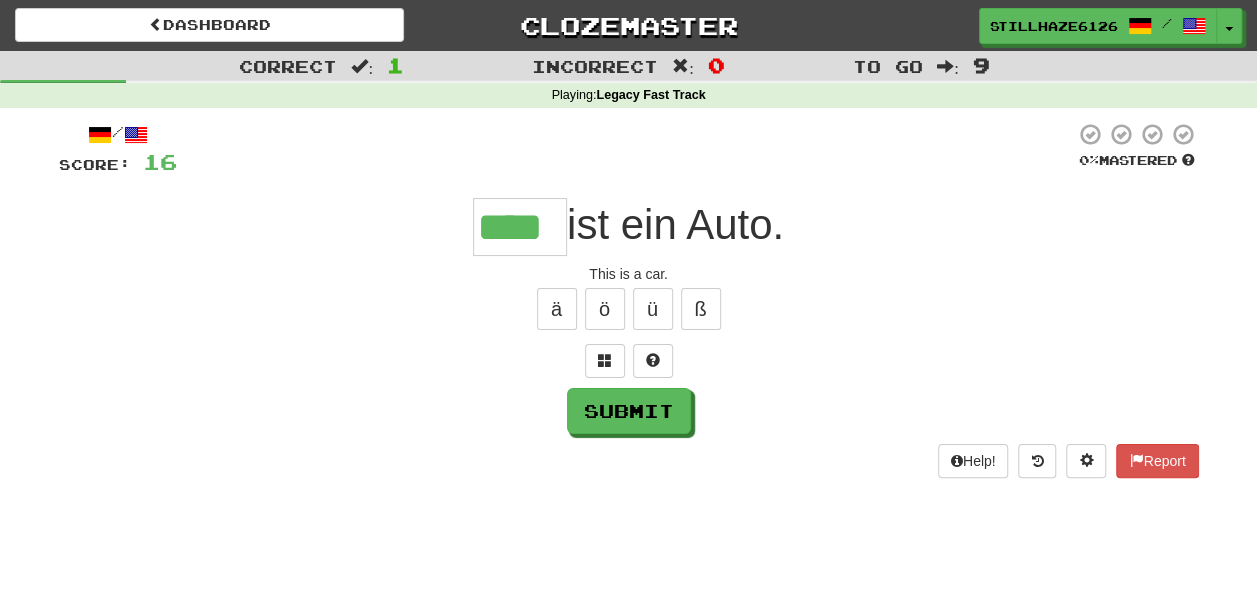 scroll, scrollTop: 0, scrollLeft: 0, axis: both 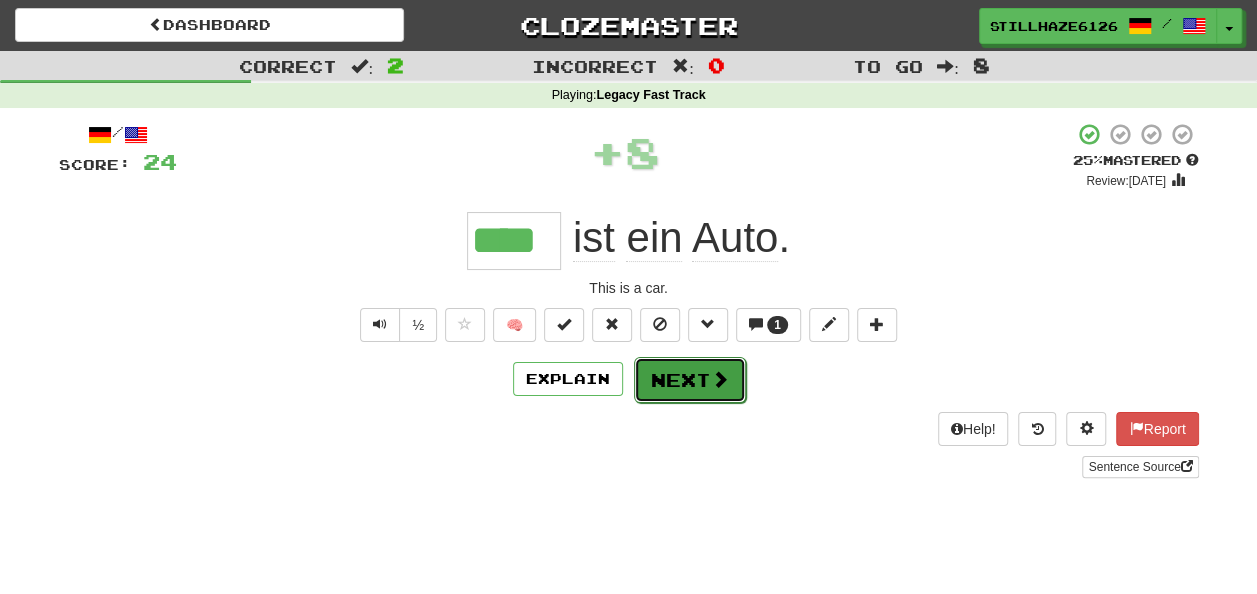 click at bounding box center [720, 379] 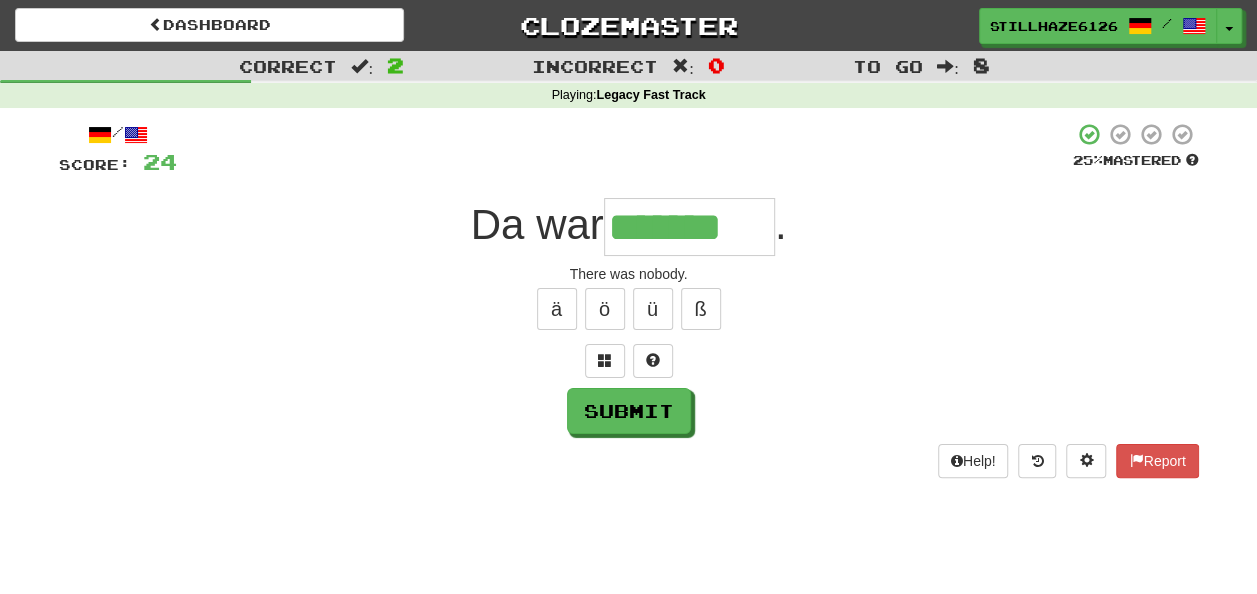 type on "*******" 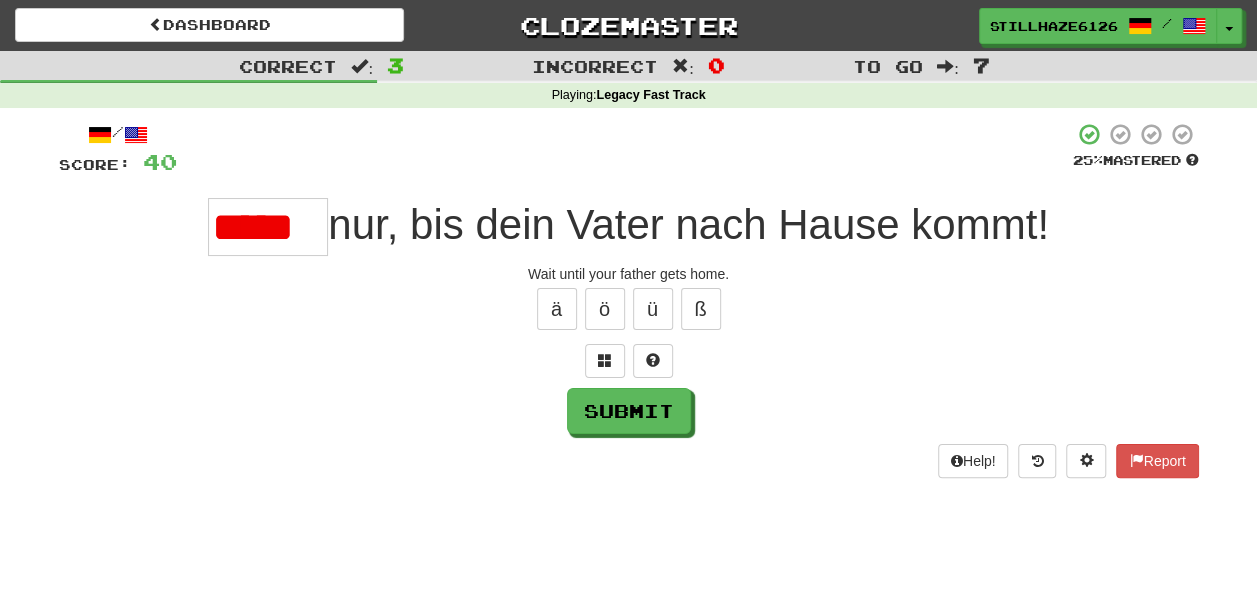 scroll, scrollTop: 0, scrollLeft: 0, axis: both 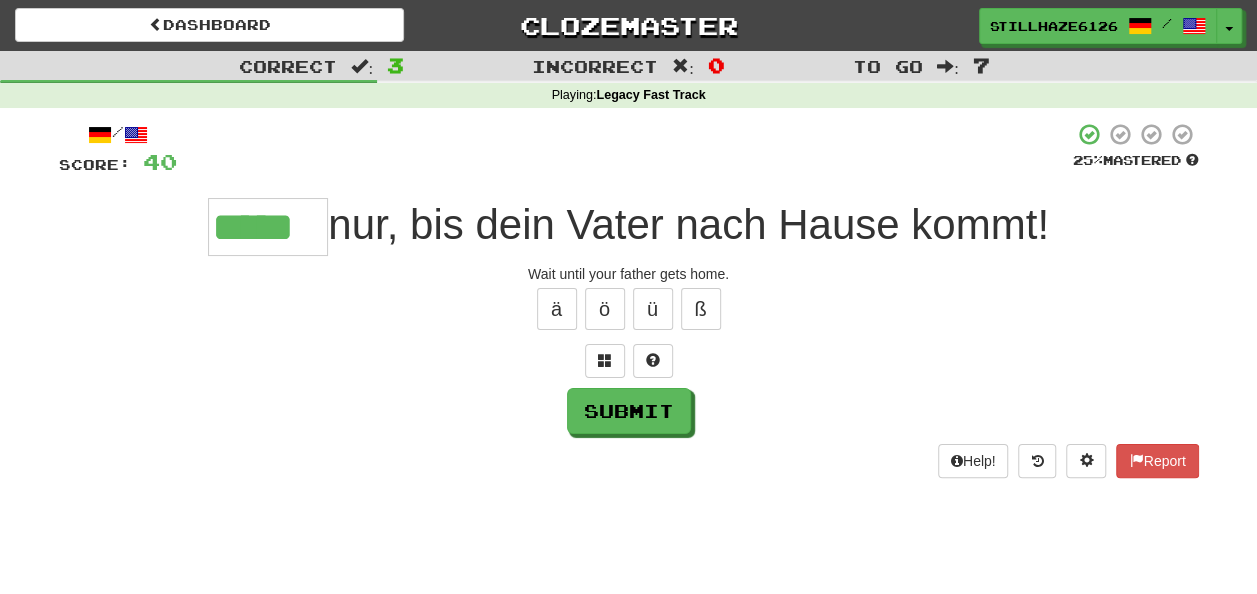 type on "*****" 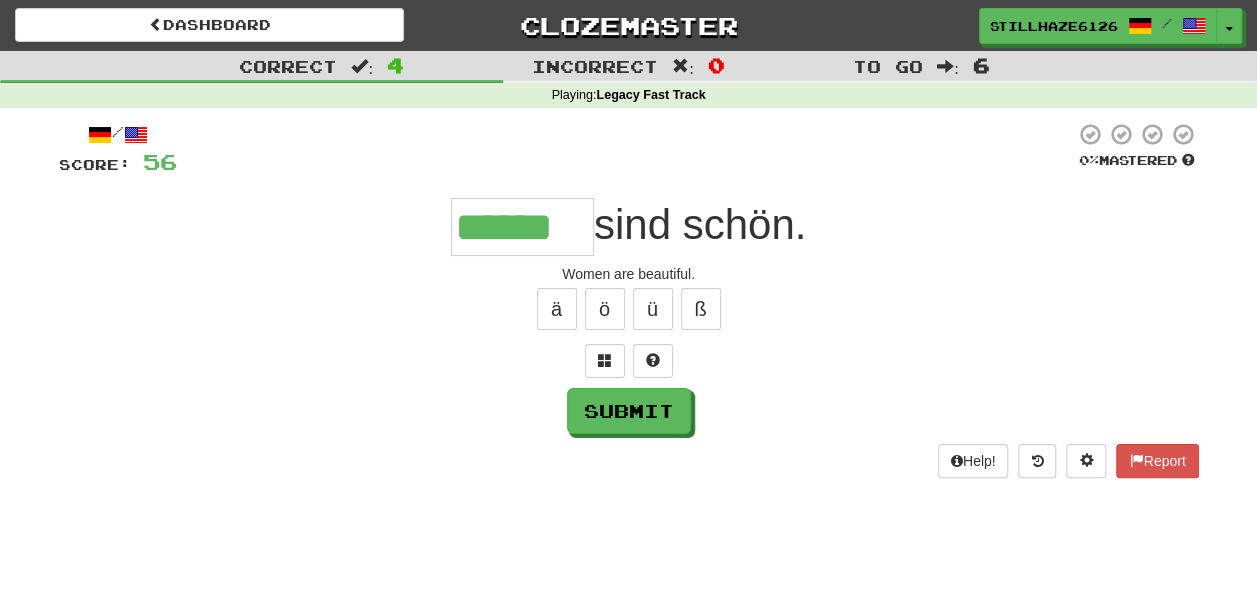type on "******" 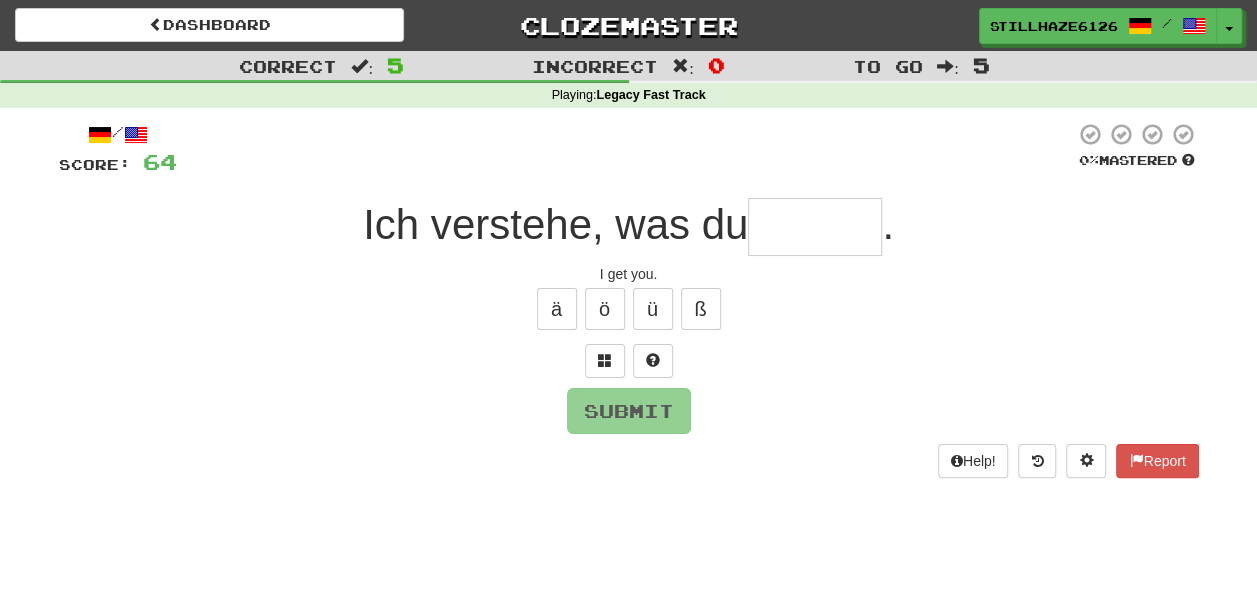 type on "*" 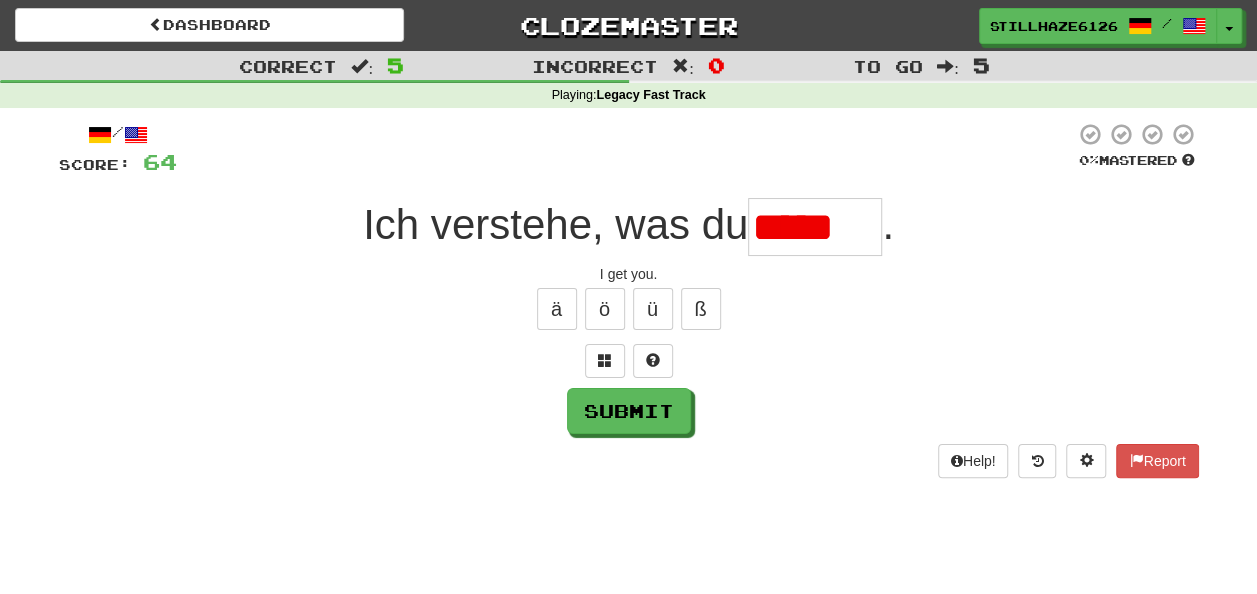 scroll, scrollTop: 0, scrollLeft: 0, axis: both 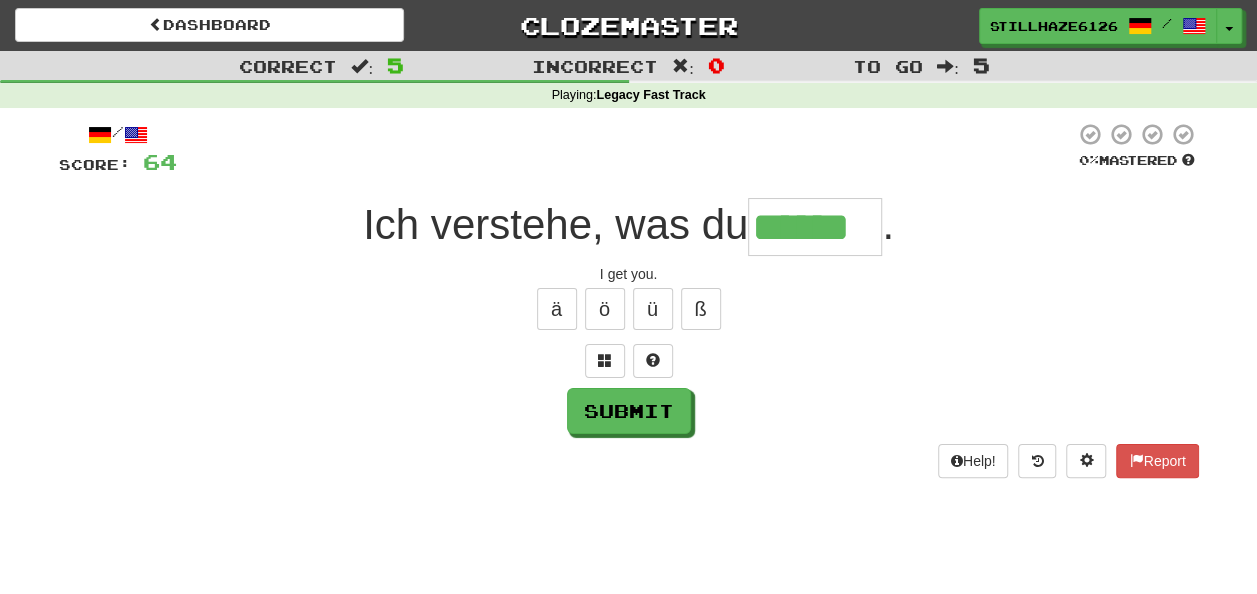 type on "******" 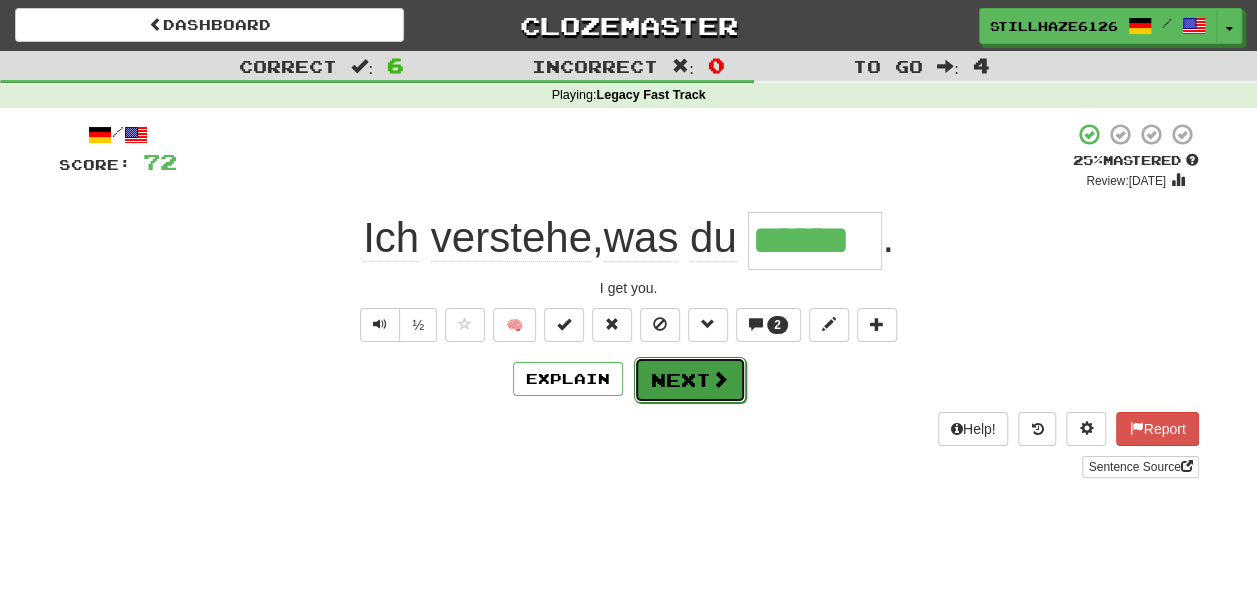 click on "Next" at bounding box center (690, 380) 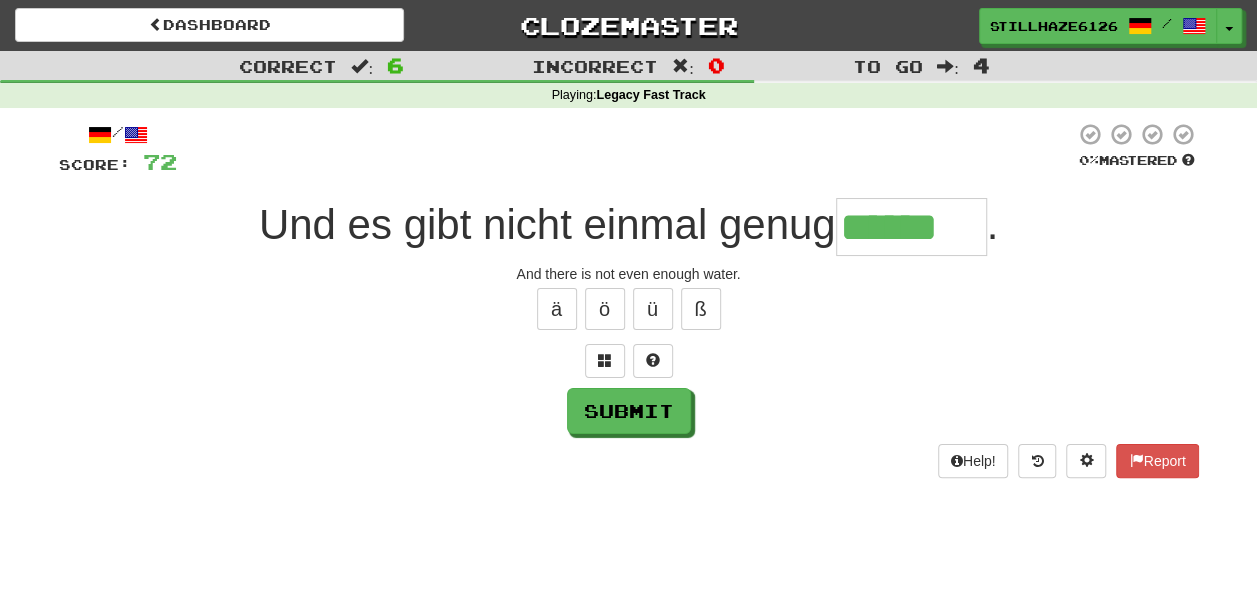 type on "******" 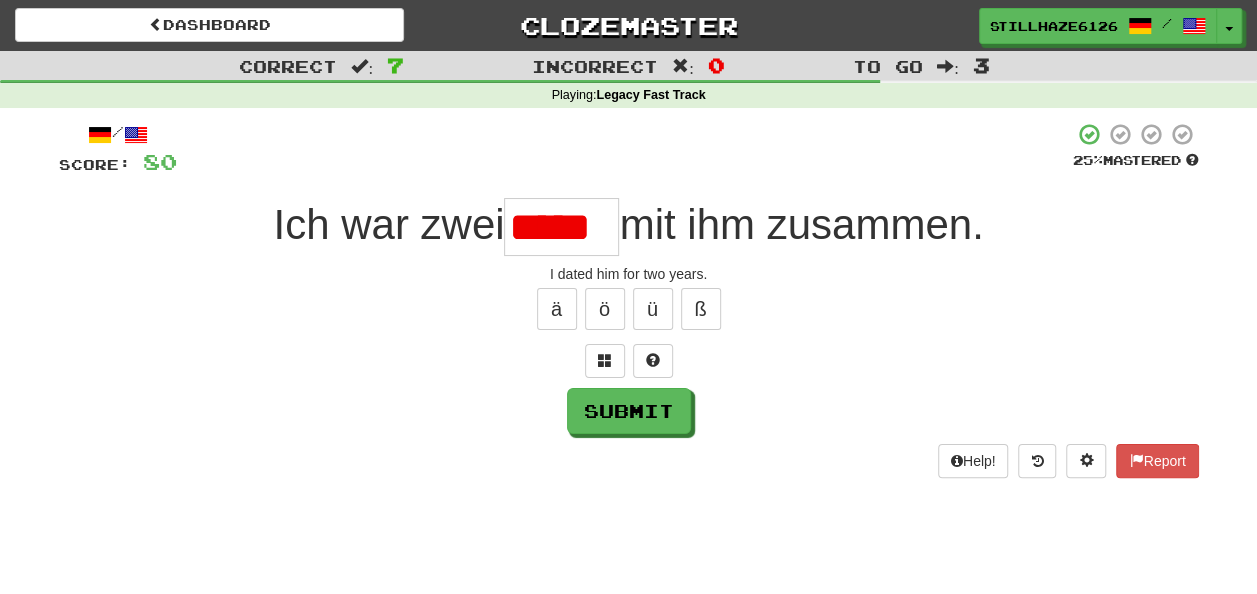 scroll, scrollTop: 0, scrollLeft: 0, axis: both 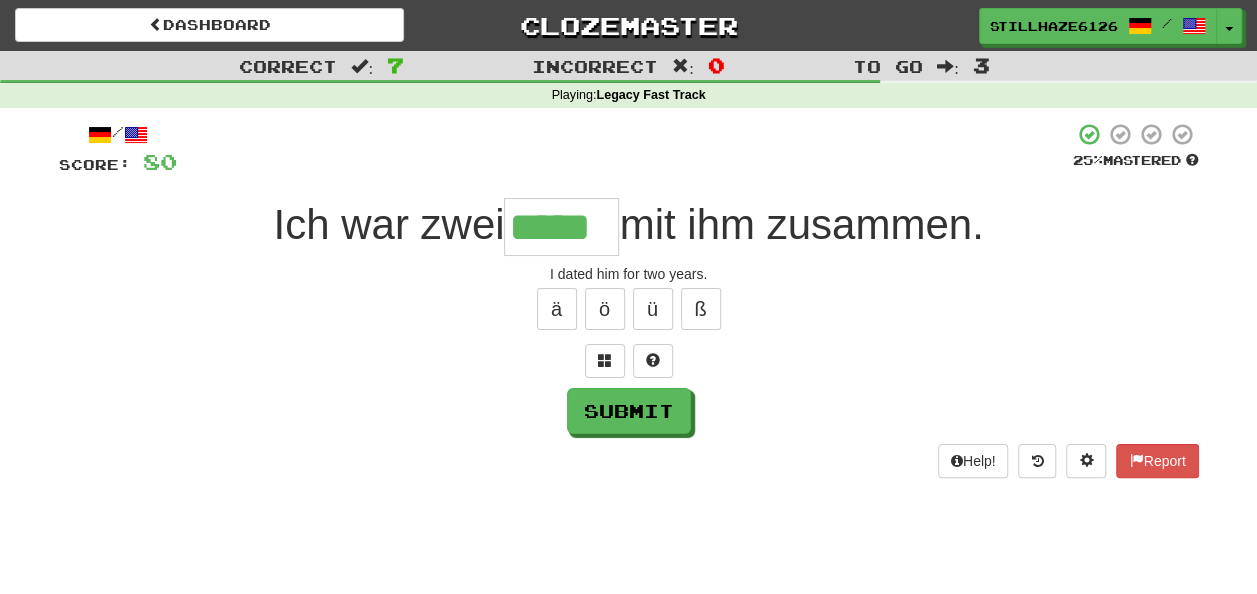 type on "*****" 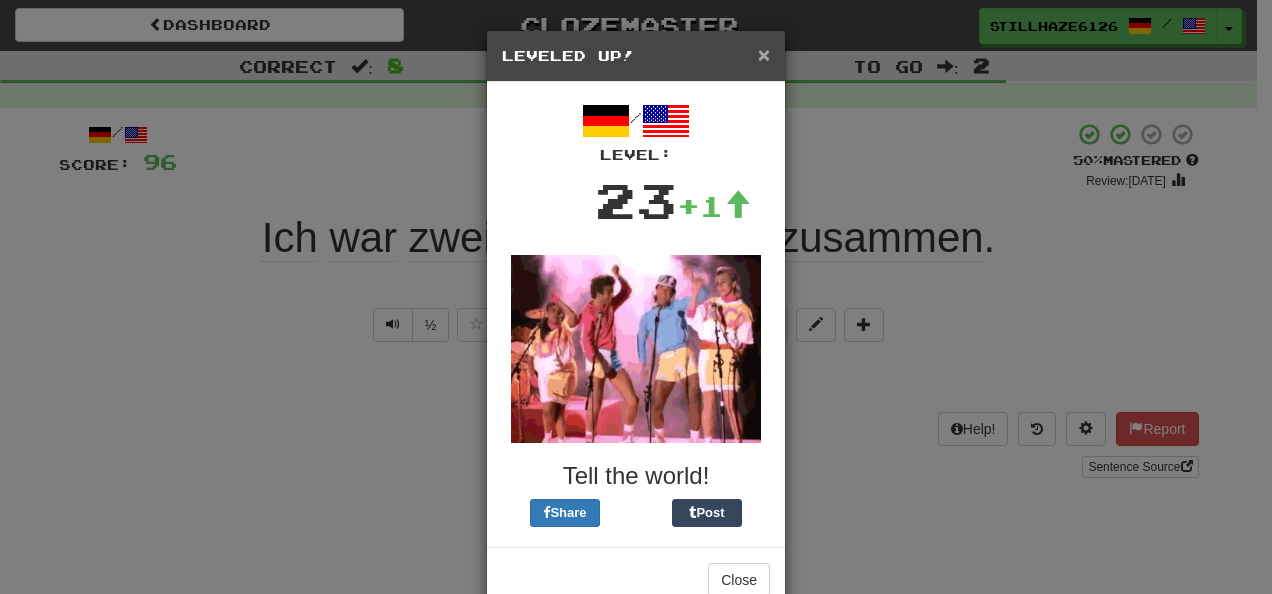 click on "×" at bounding box center (764, 54) 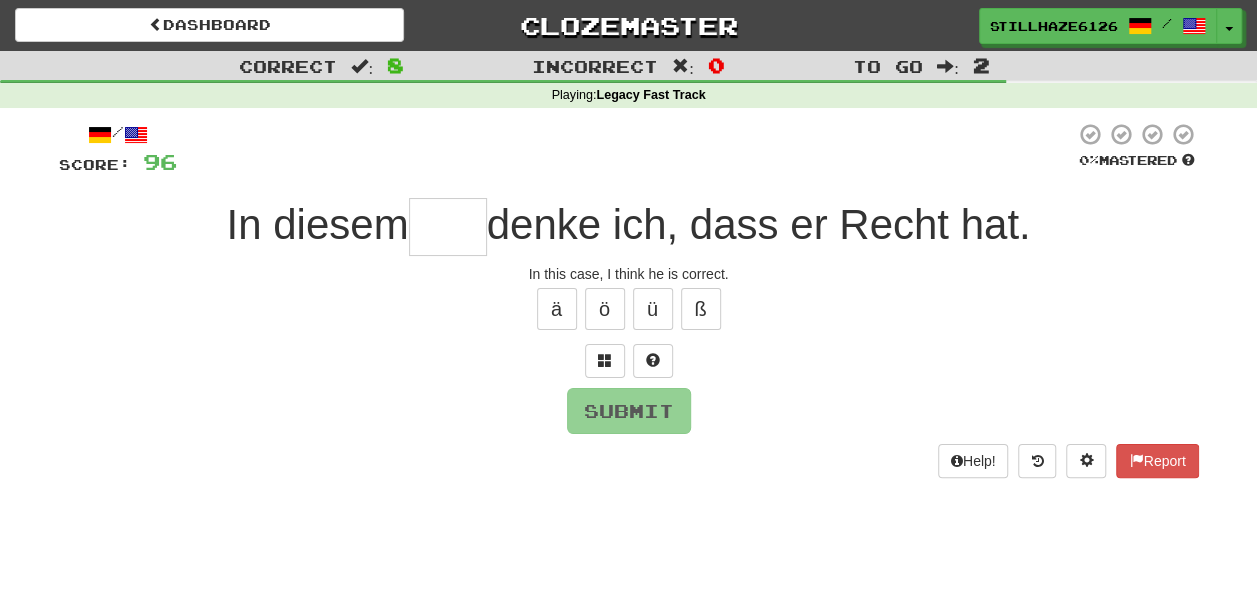 type on "*" 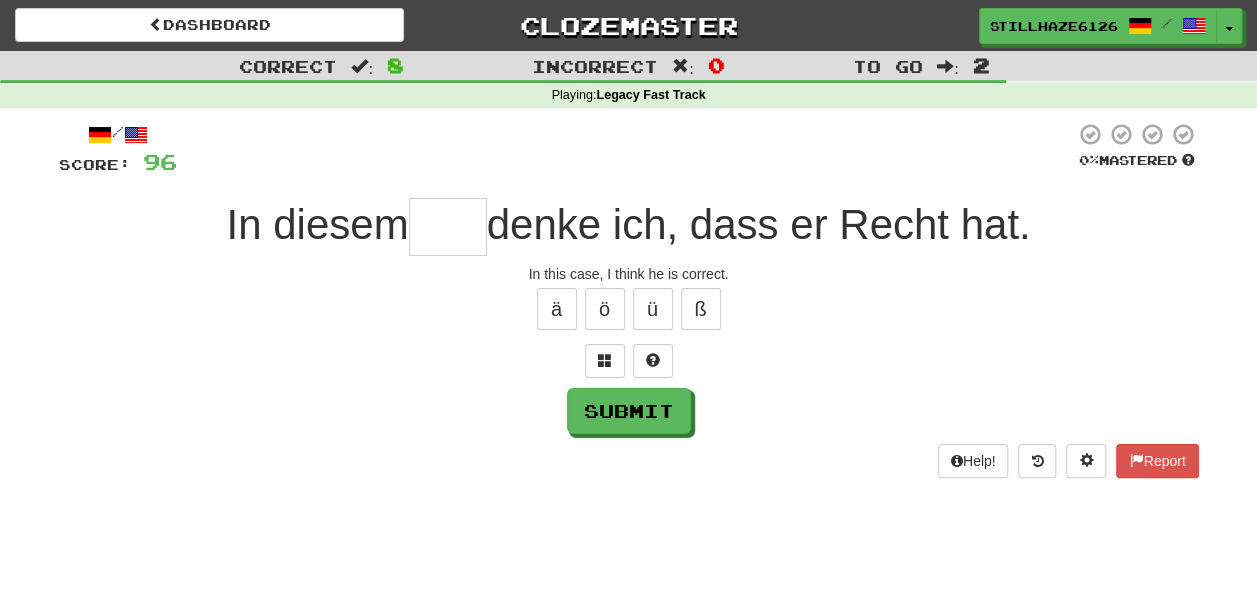 type on "*" 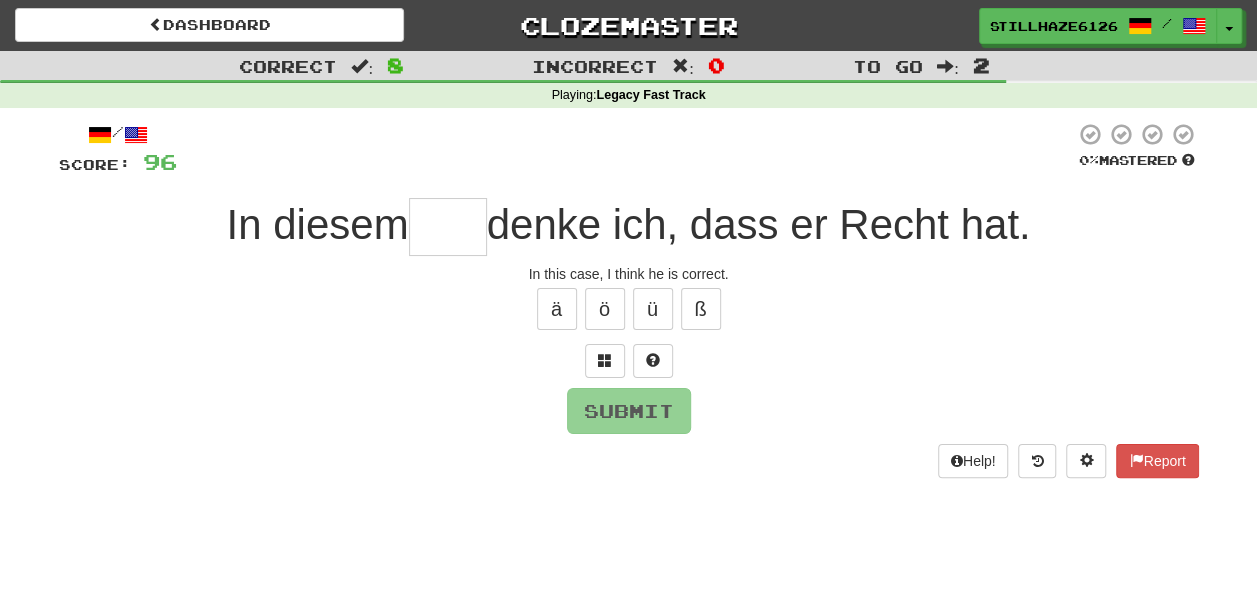 type on "*" 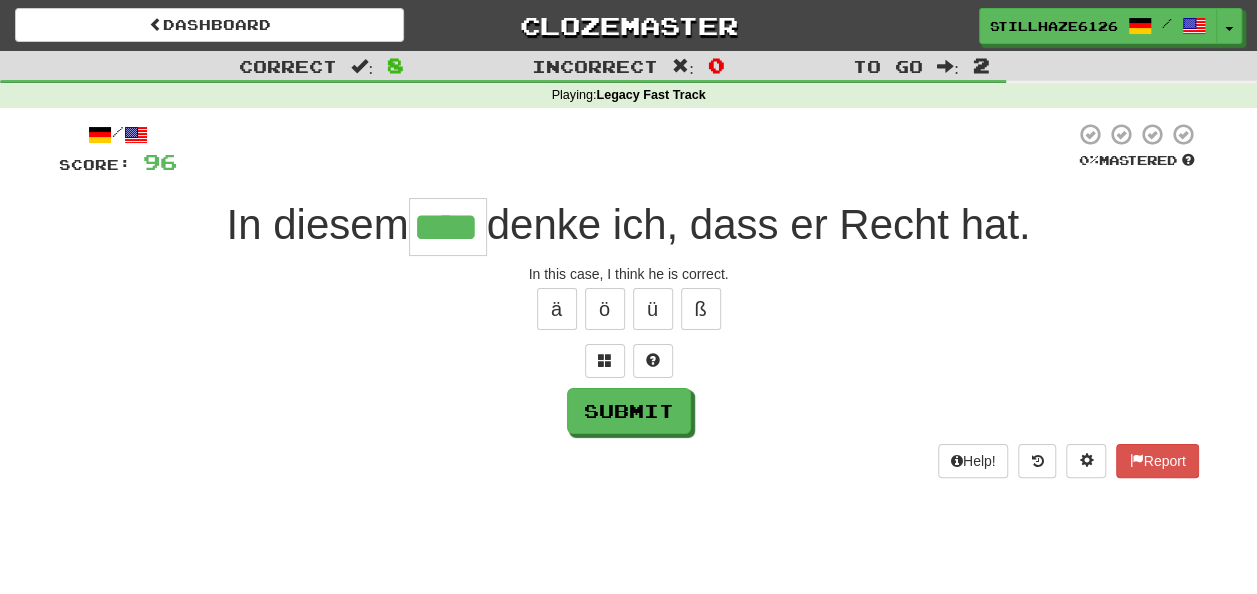 type on "****" 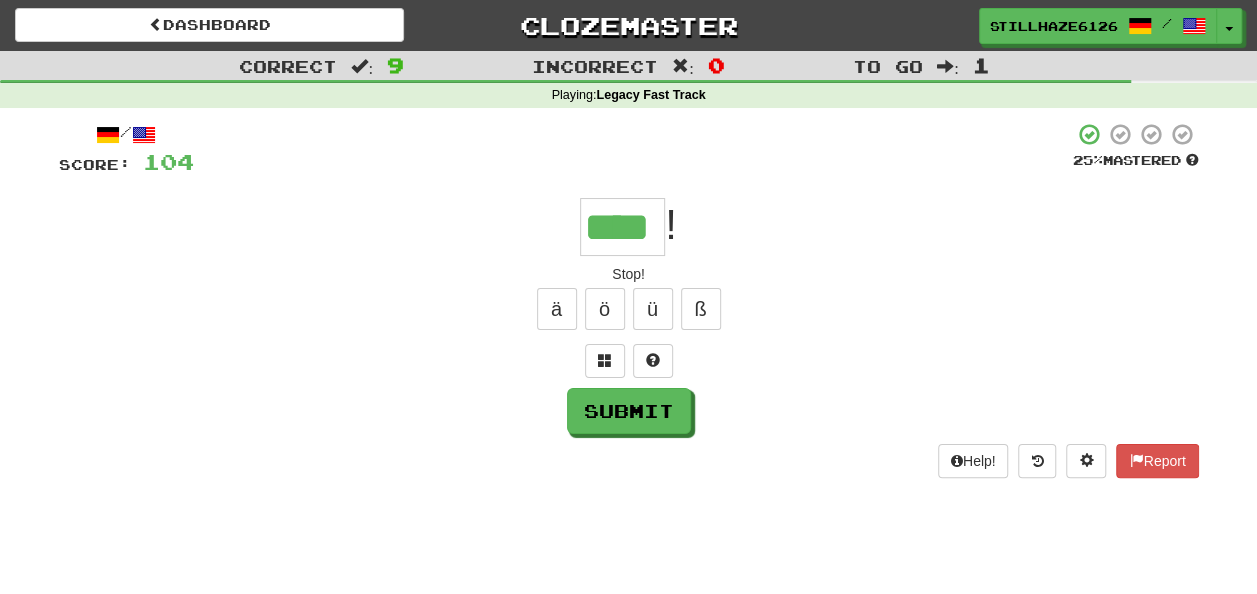 type on "****" 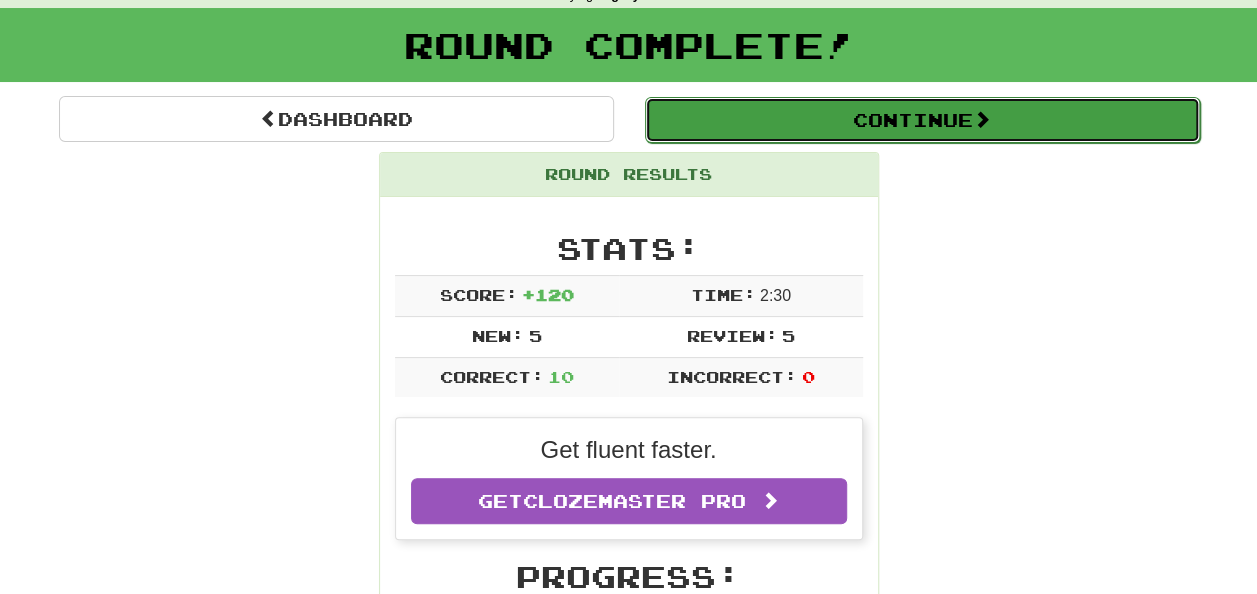 click on "Continue" at bounding box center (922, 120) 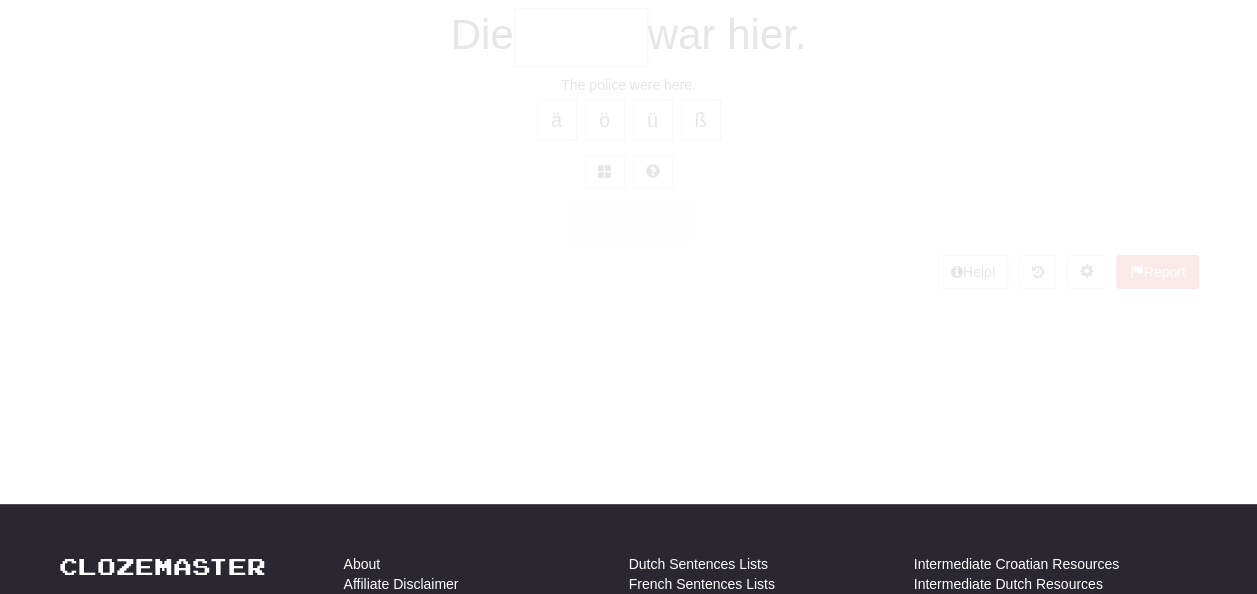 scroll, scrollTop: 100, scrollLeft: 0, axis: vertical 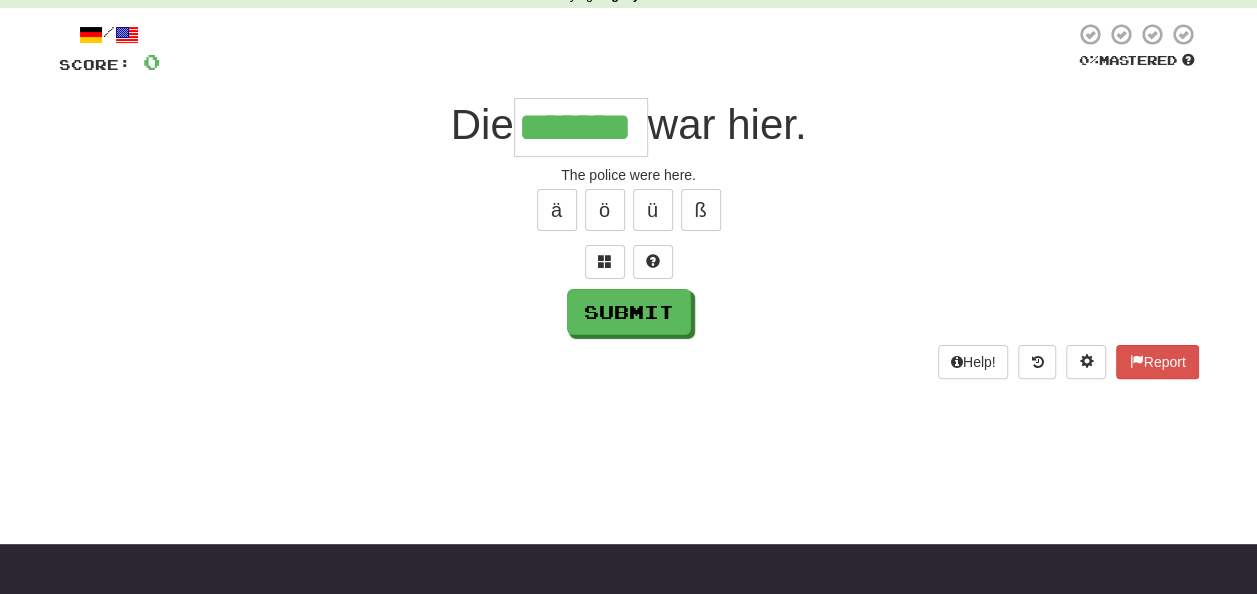 type on "*******" 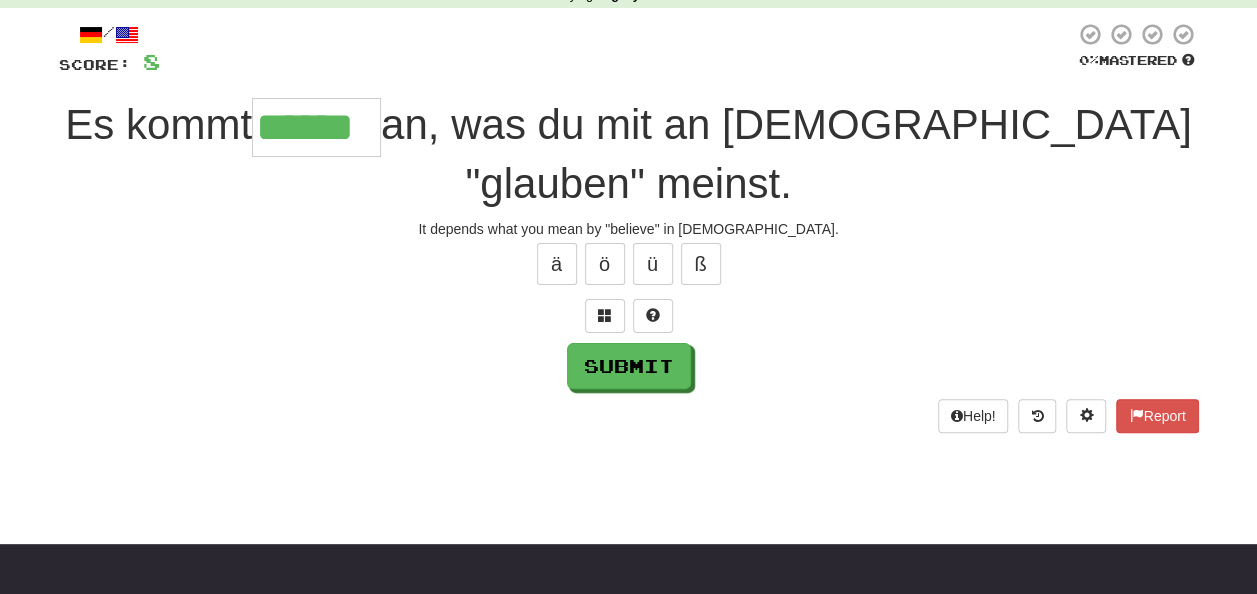 type on "******" 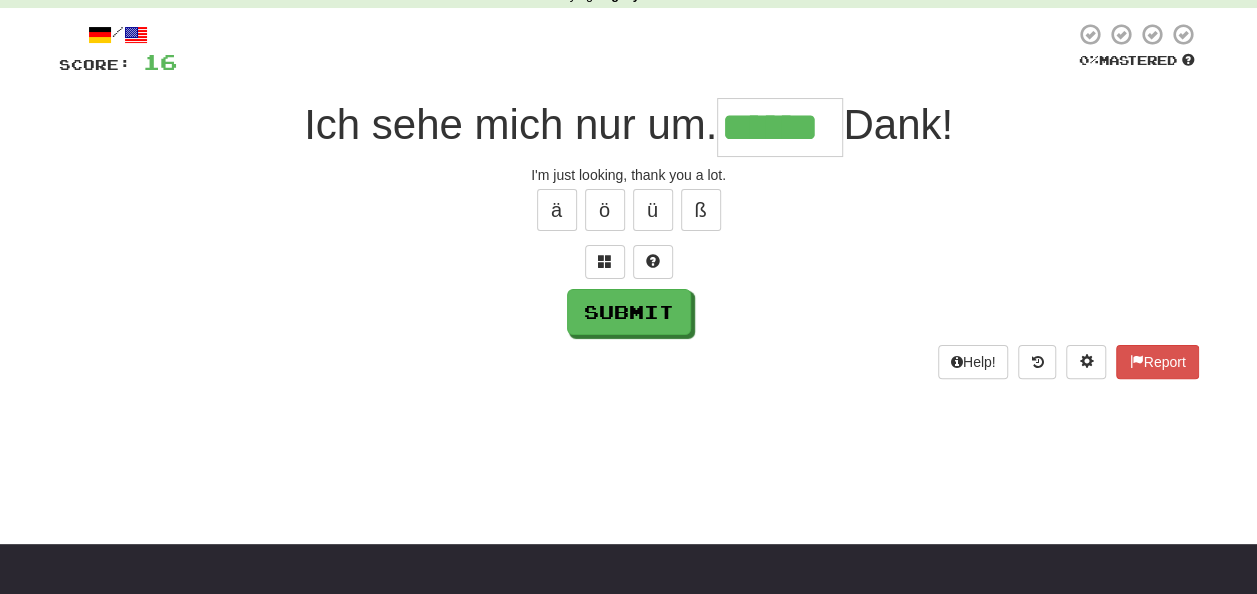 type on "******" 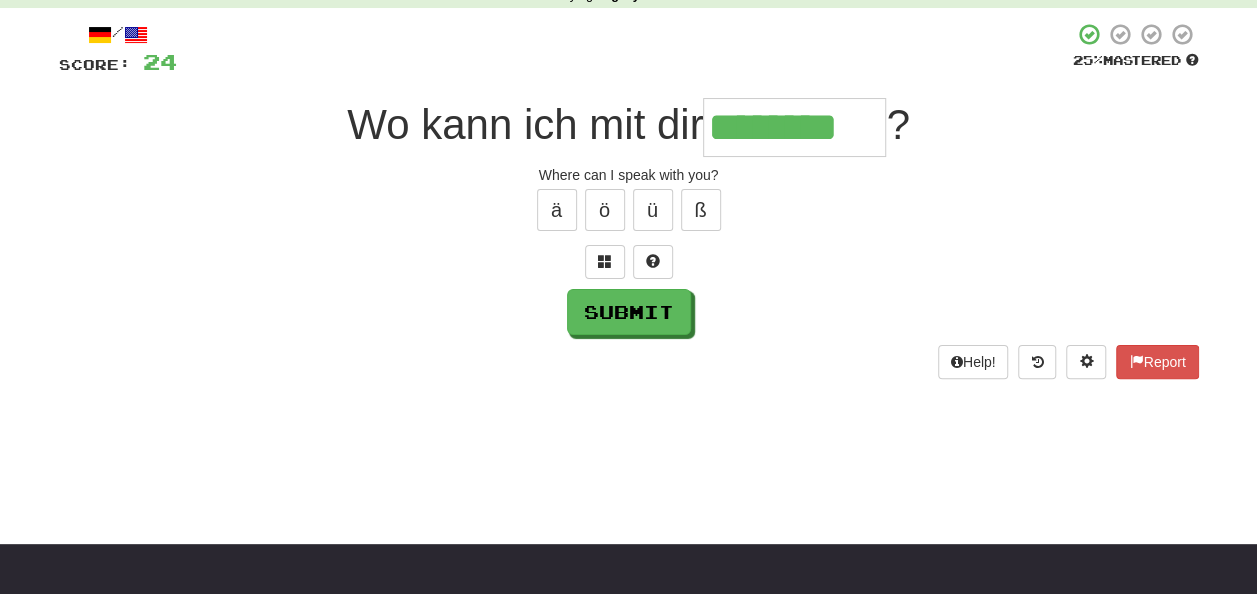 type on "********" 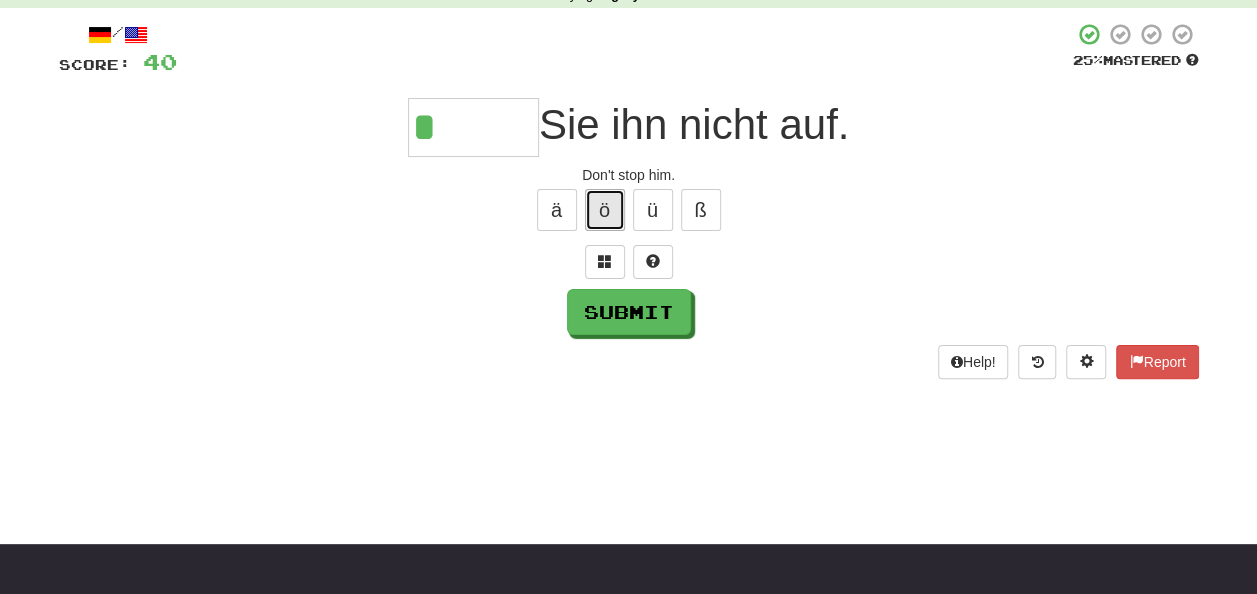 click on "ö" at bounding box center [605, 210] 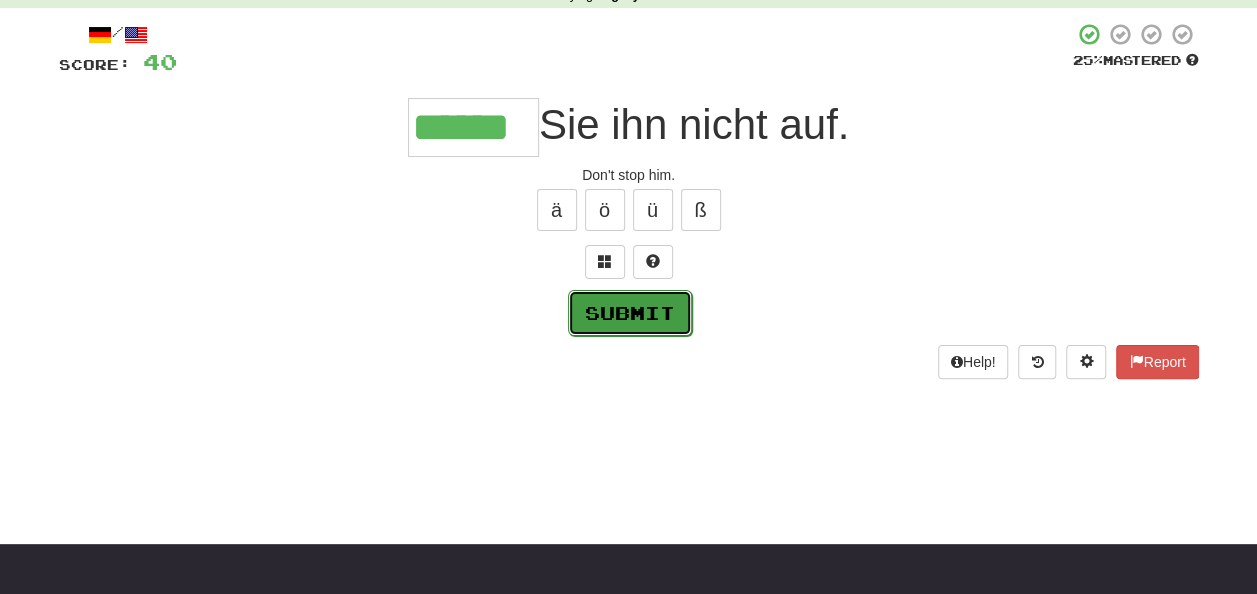 click on "Submit" at bounding box center (630, 313) 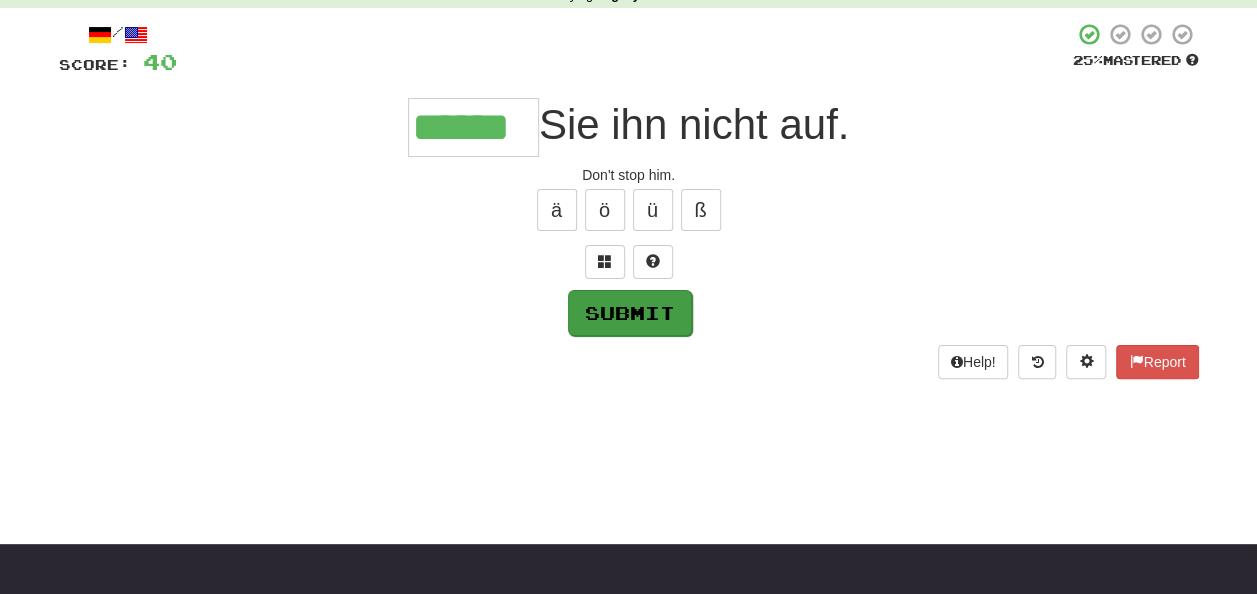 type on "******" 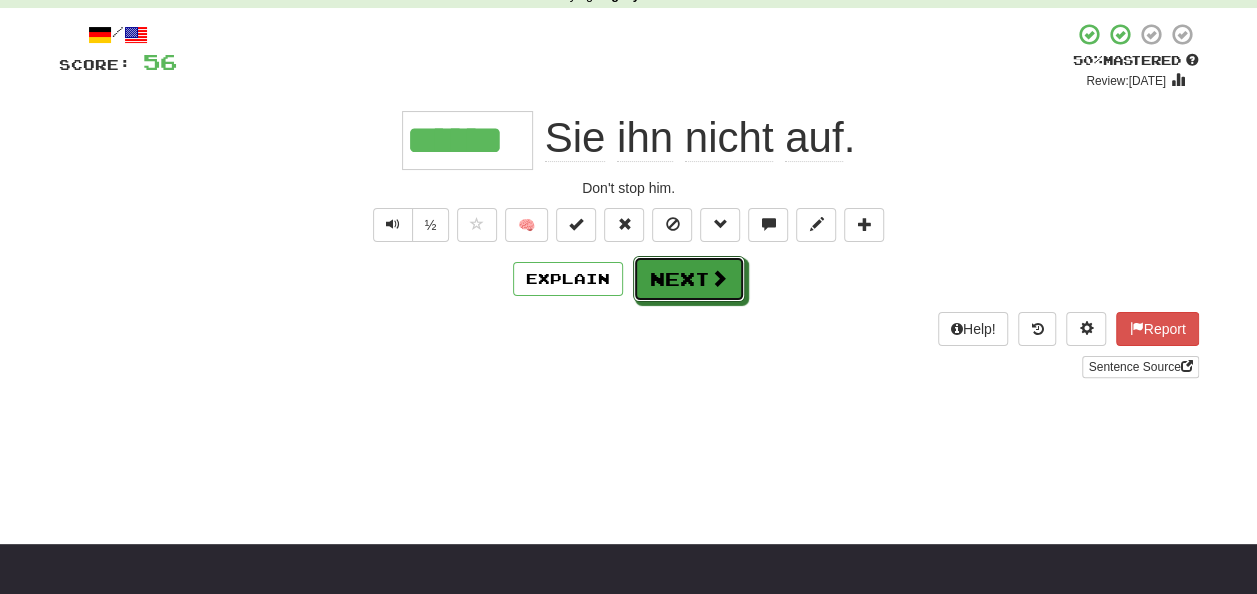 click on "Next" at bounding box center (689, 279) 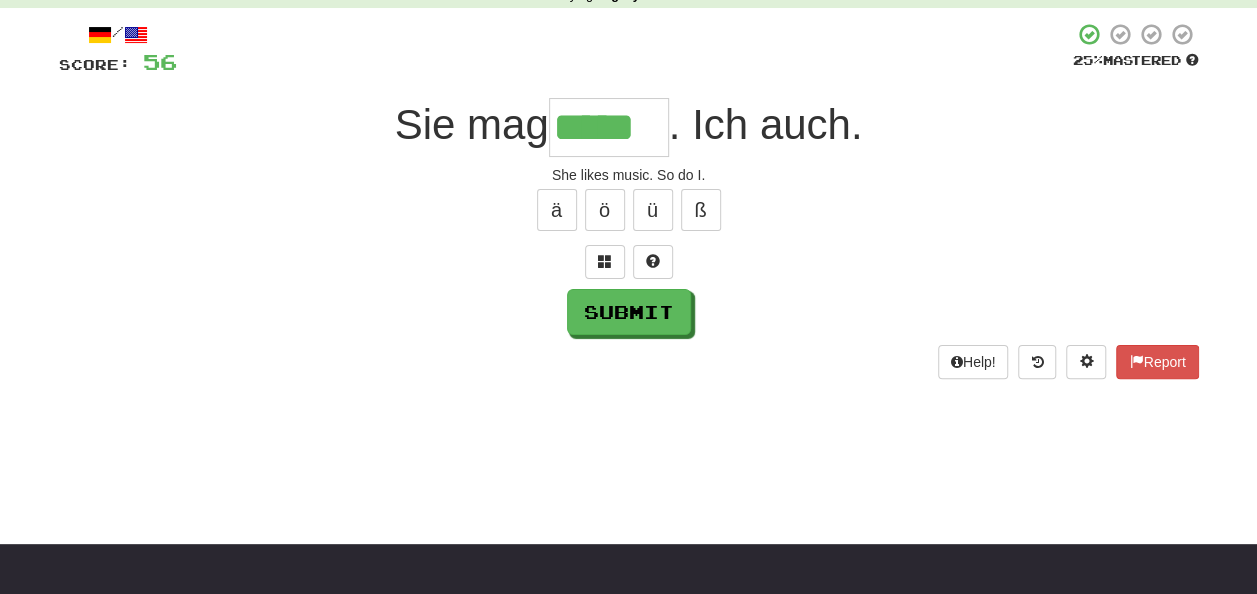 type on "*****" 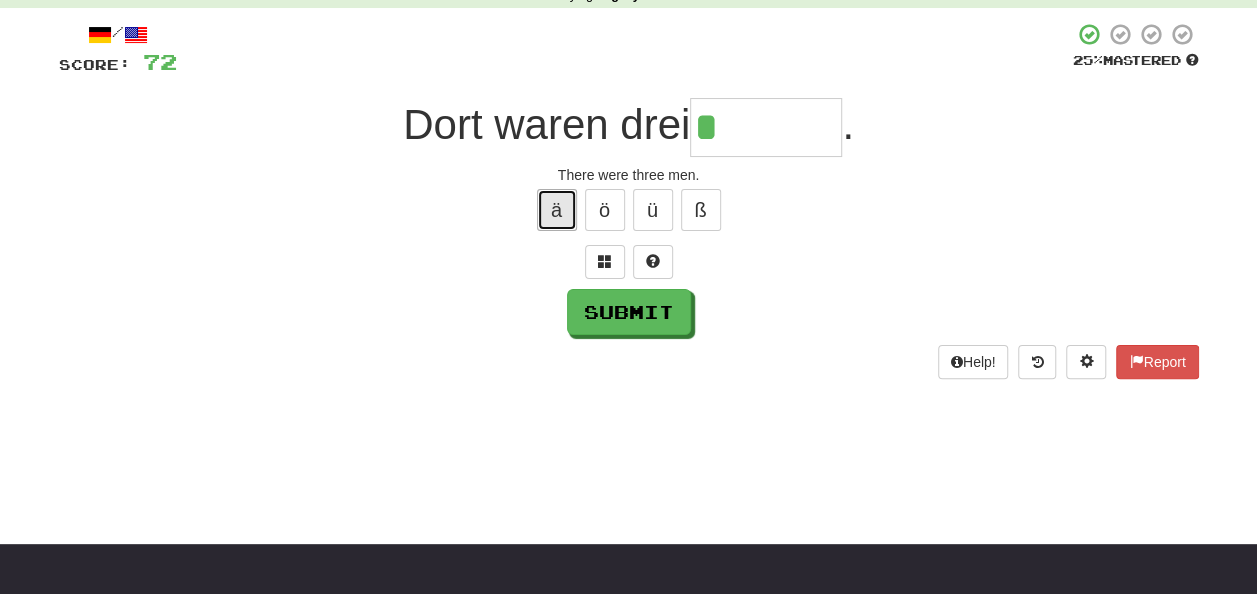 click on "ä" at bounding box center [557, 210] 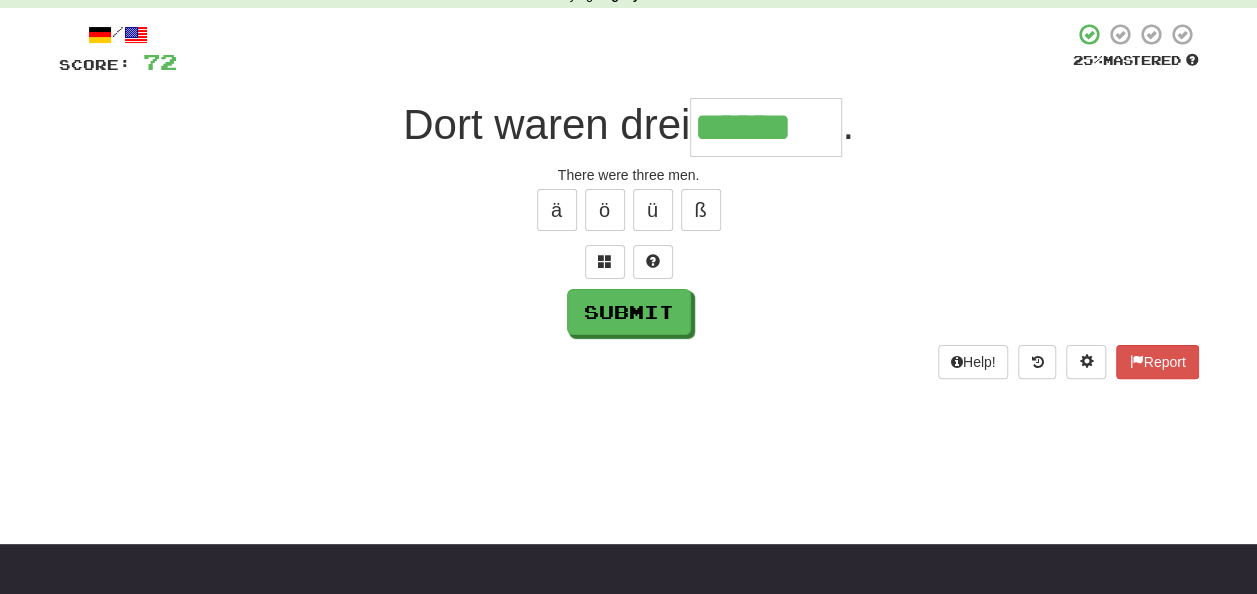 type on "******" 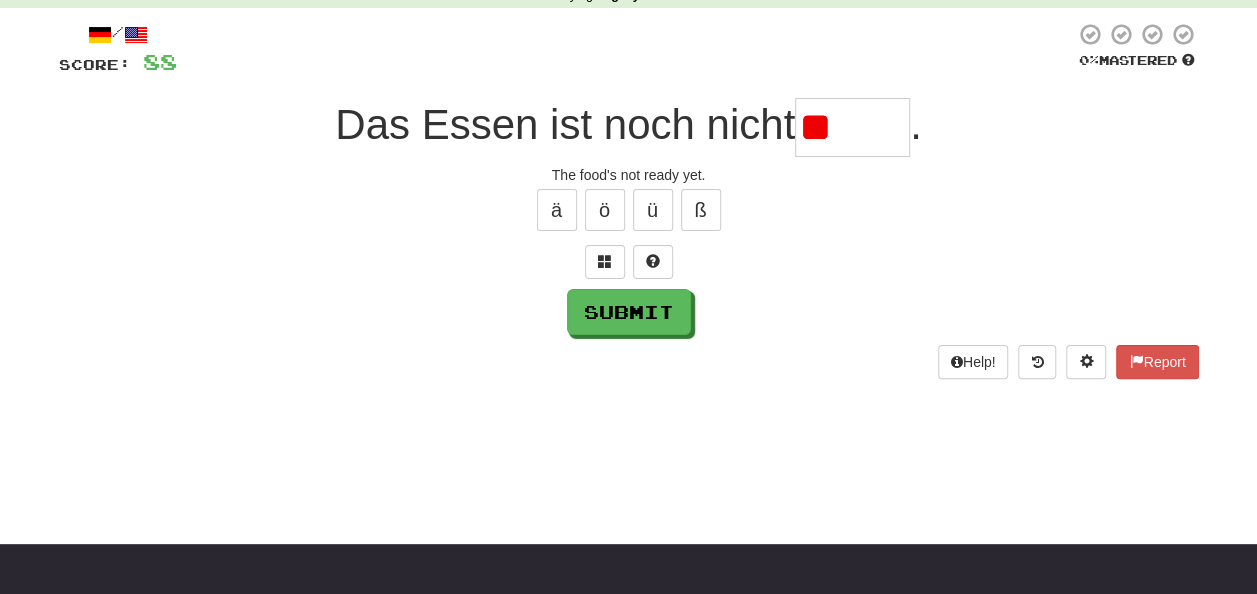 type on "*" 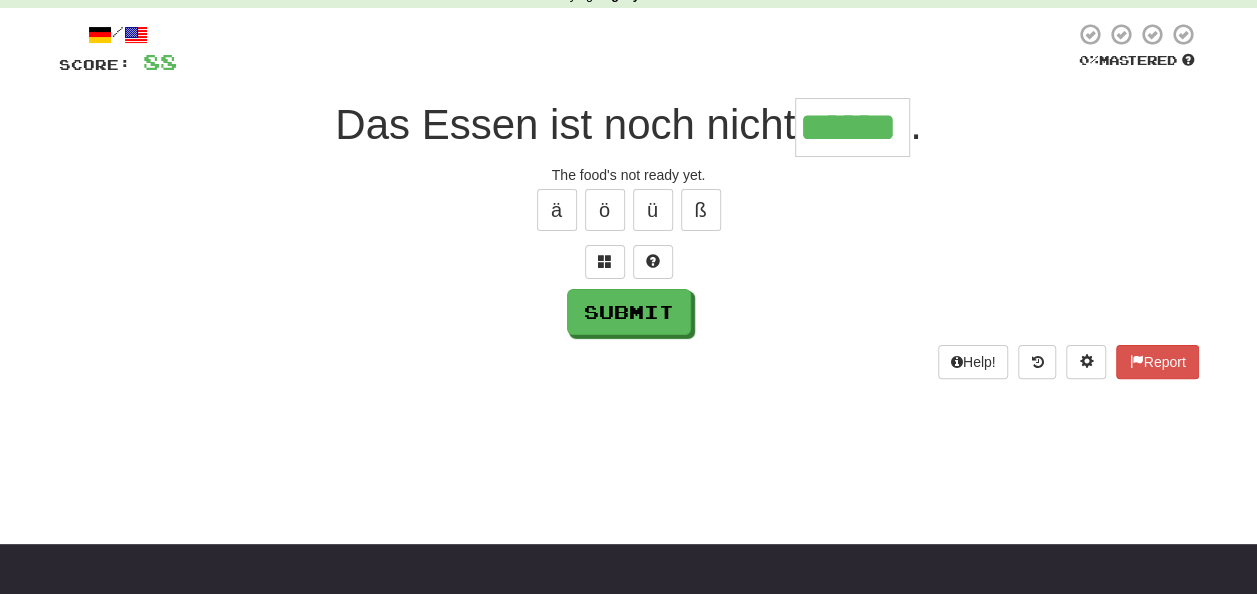 type on "******" 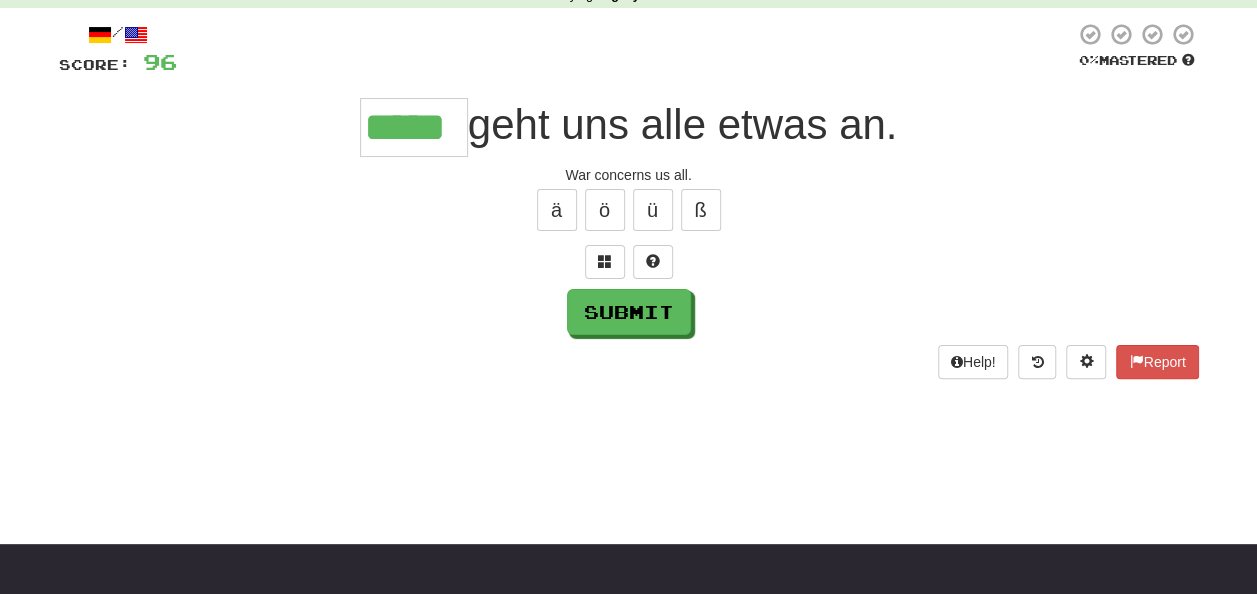 type on "*****" 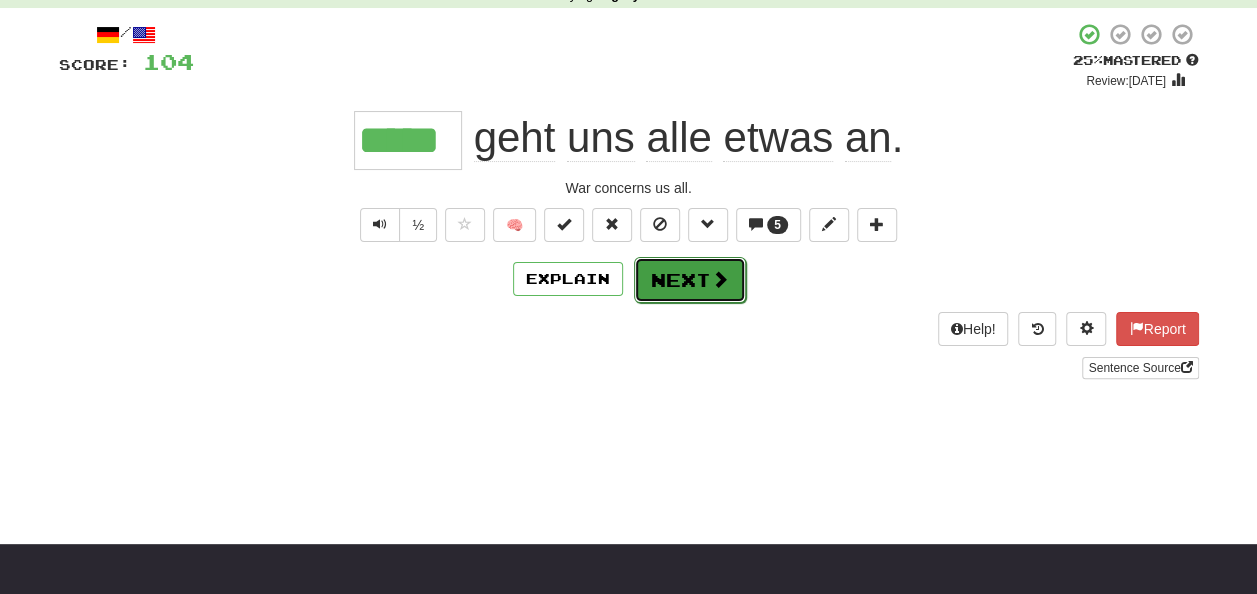 click on "Next" at bounding box center (690, 280) 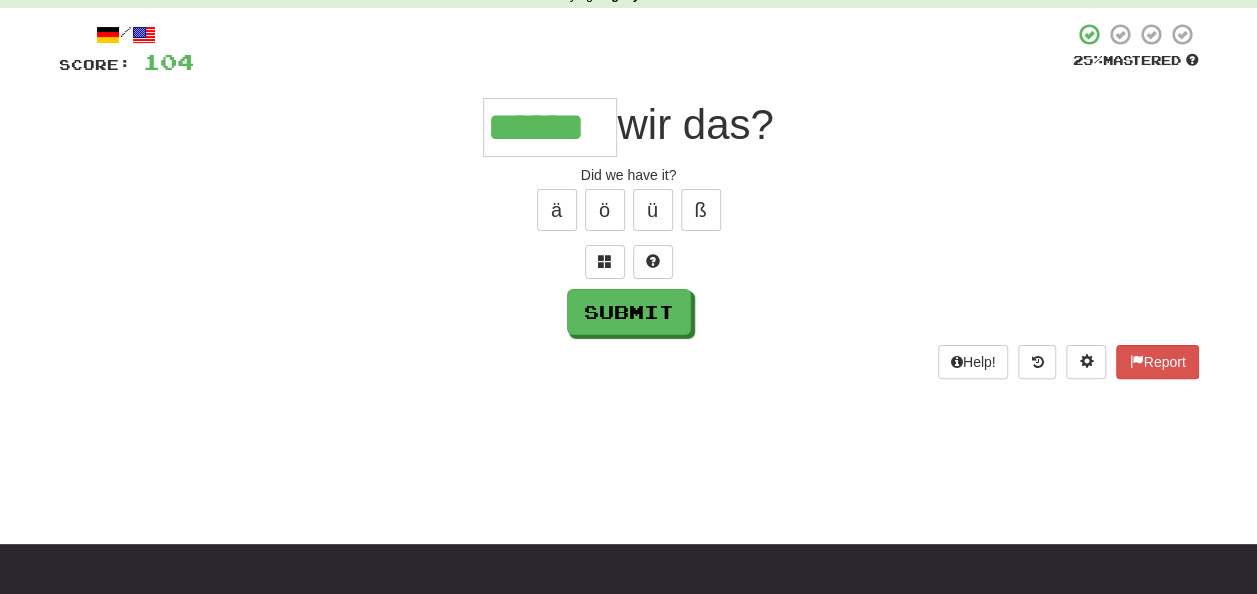 type on "******" 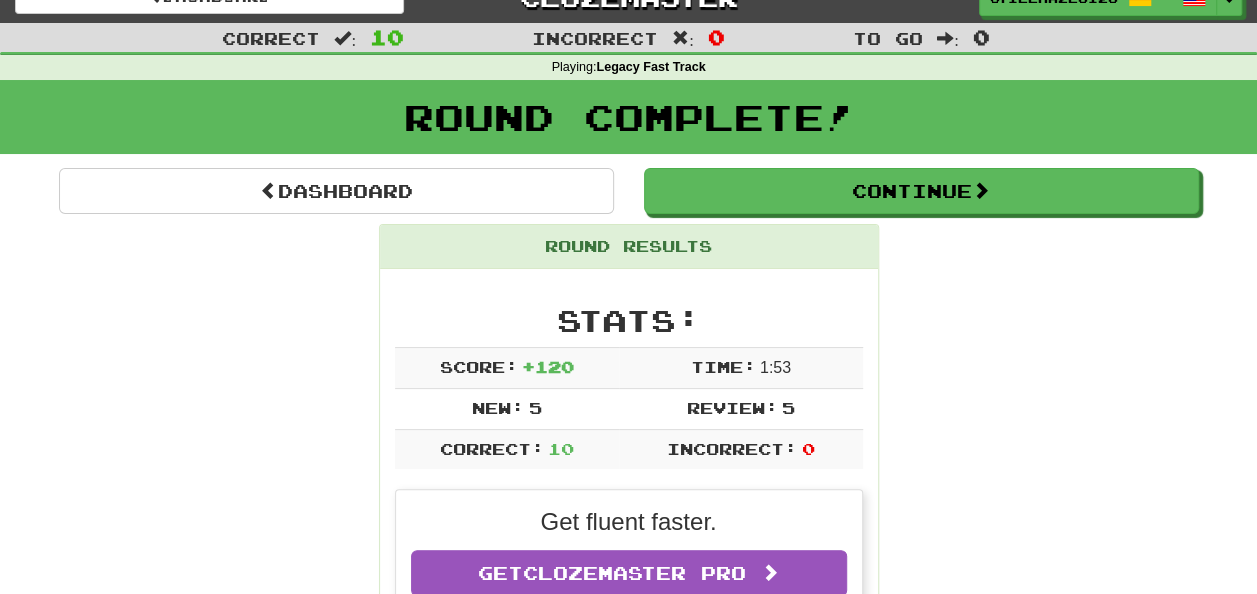 scroll, scrollTop: 0, scrollLeft: 0, axis: both 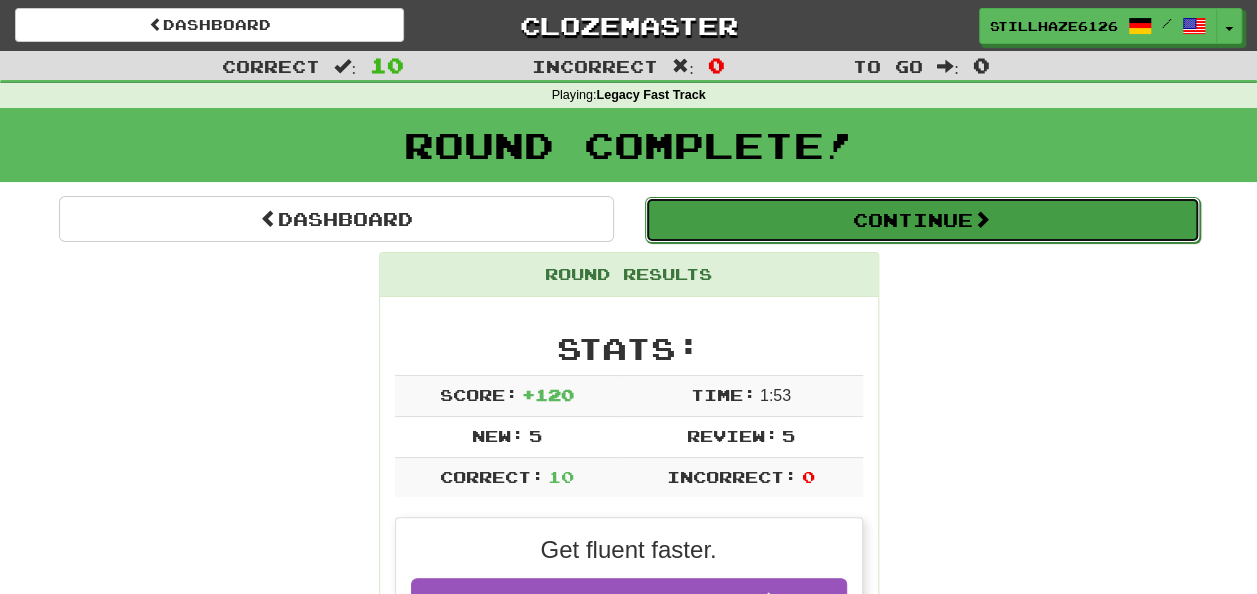 click on "Continue" at bounding box center (922, 220) 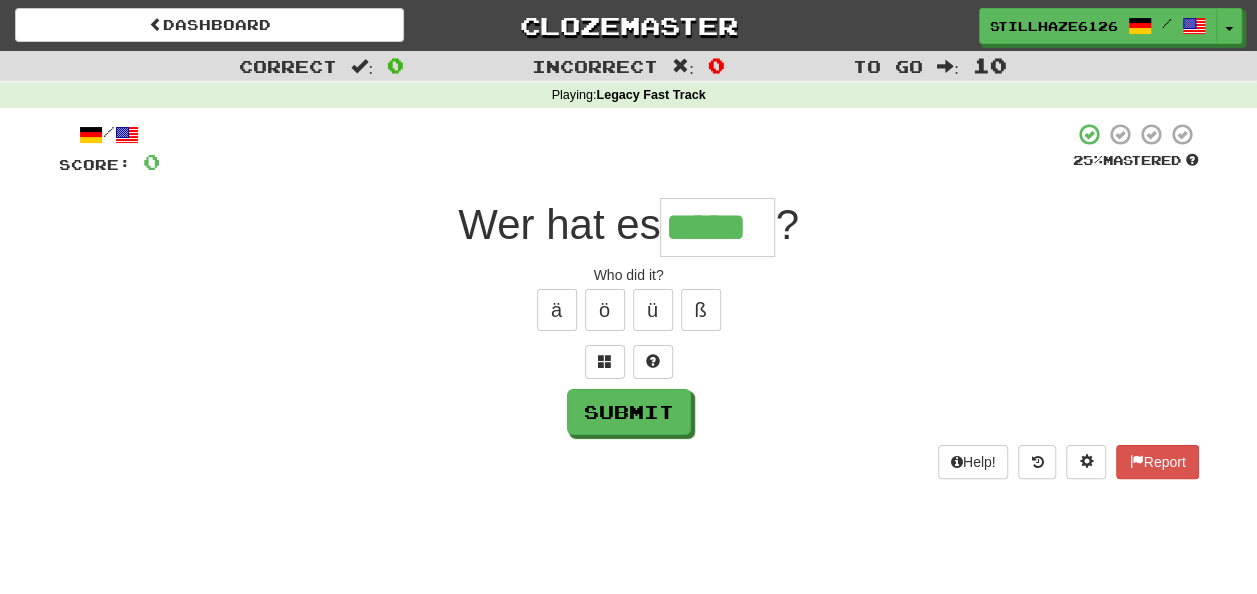 type on "*****" 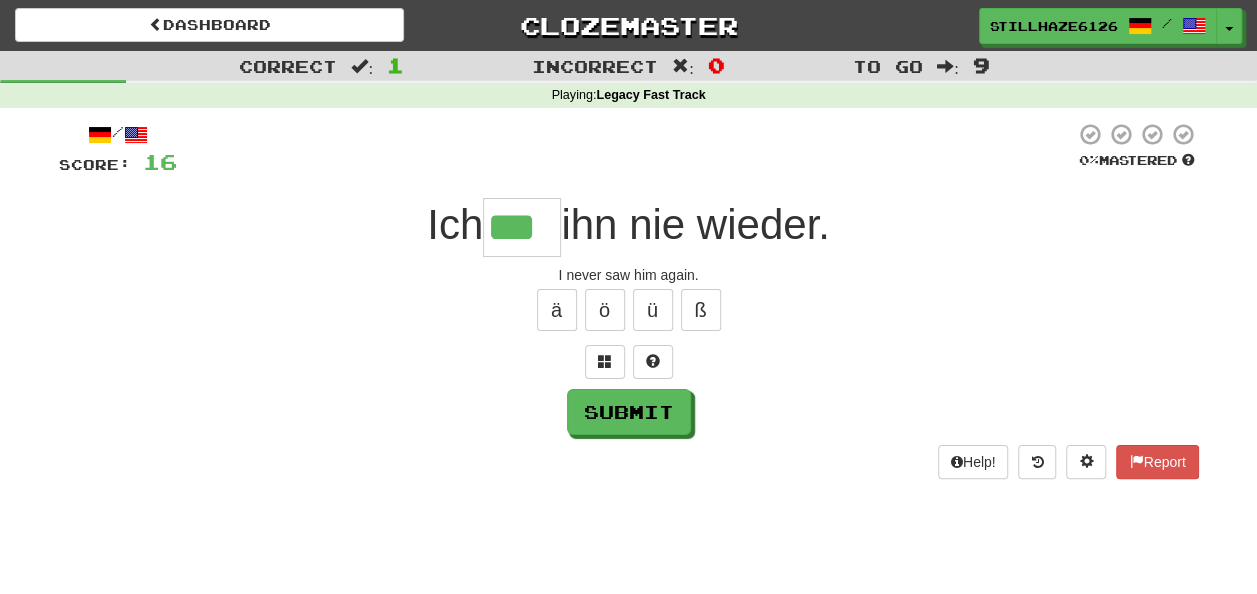 type on "***" 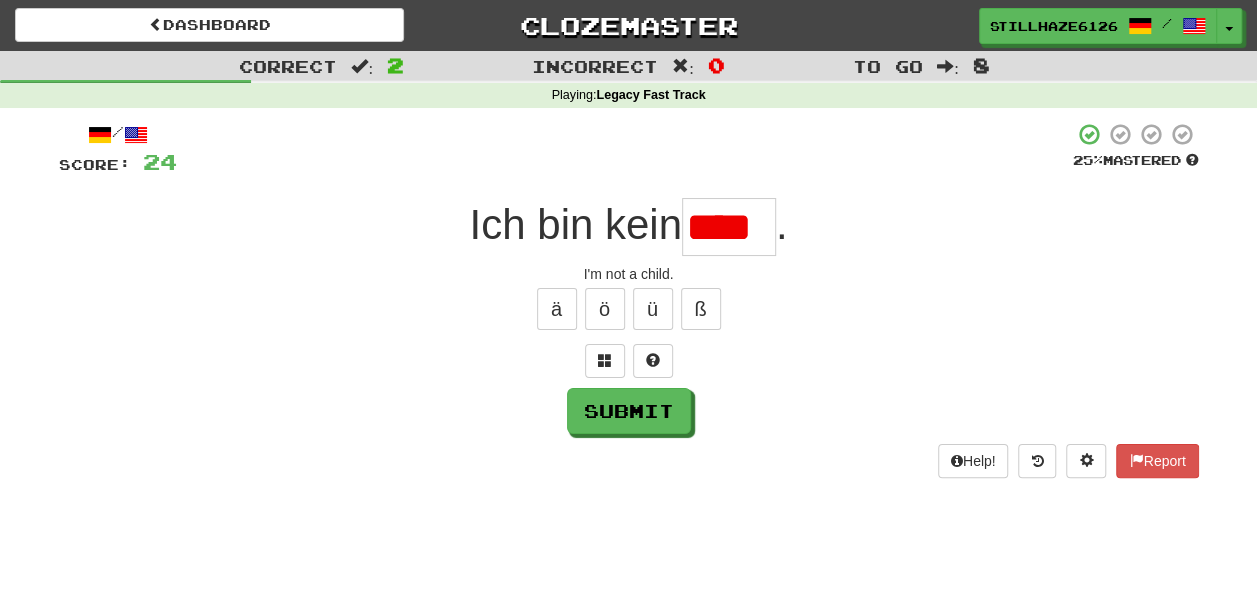 scroll, scrollTop: 0, scrollLeft: 0, axis: both 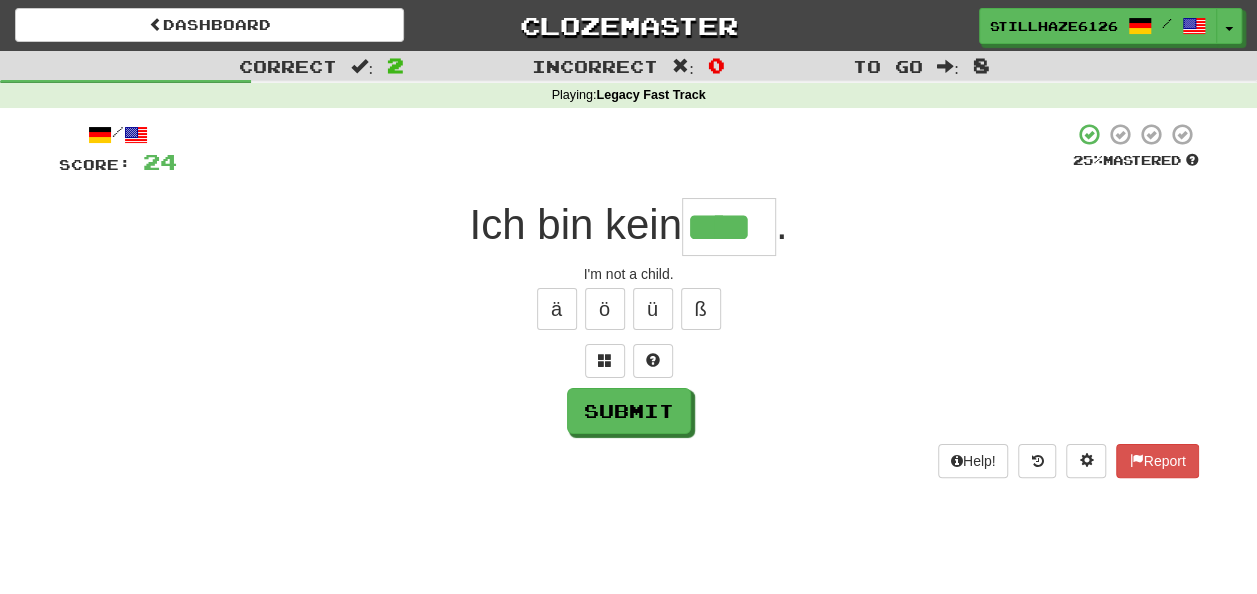 type on "****" 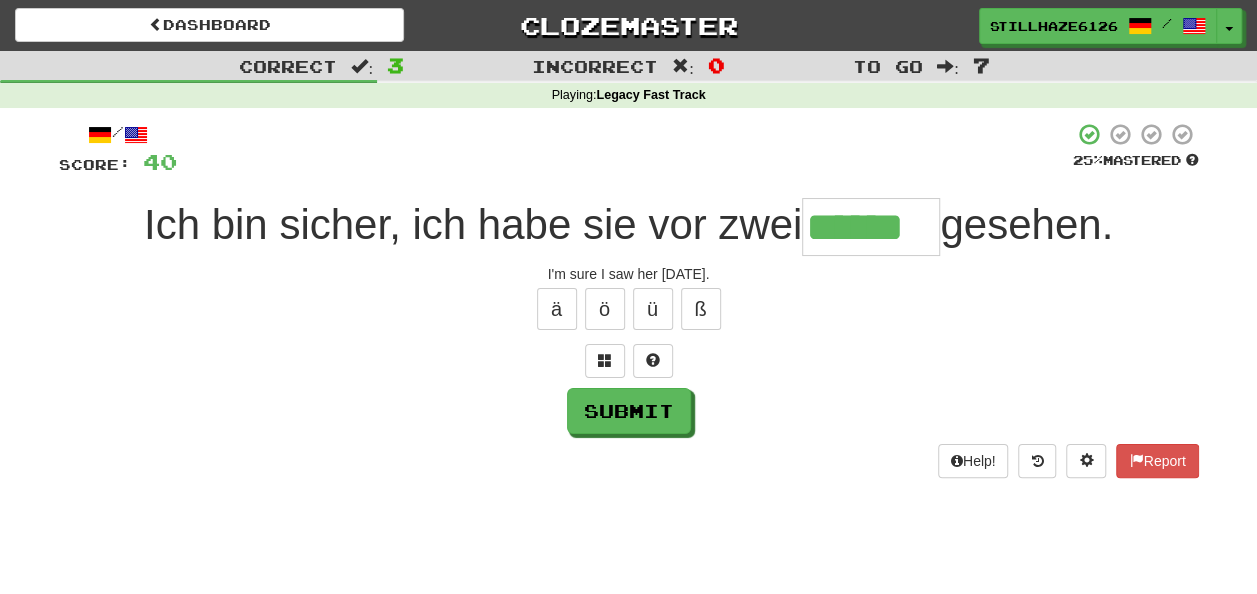 type on "******" 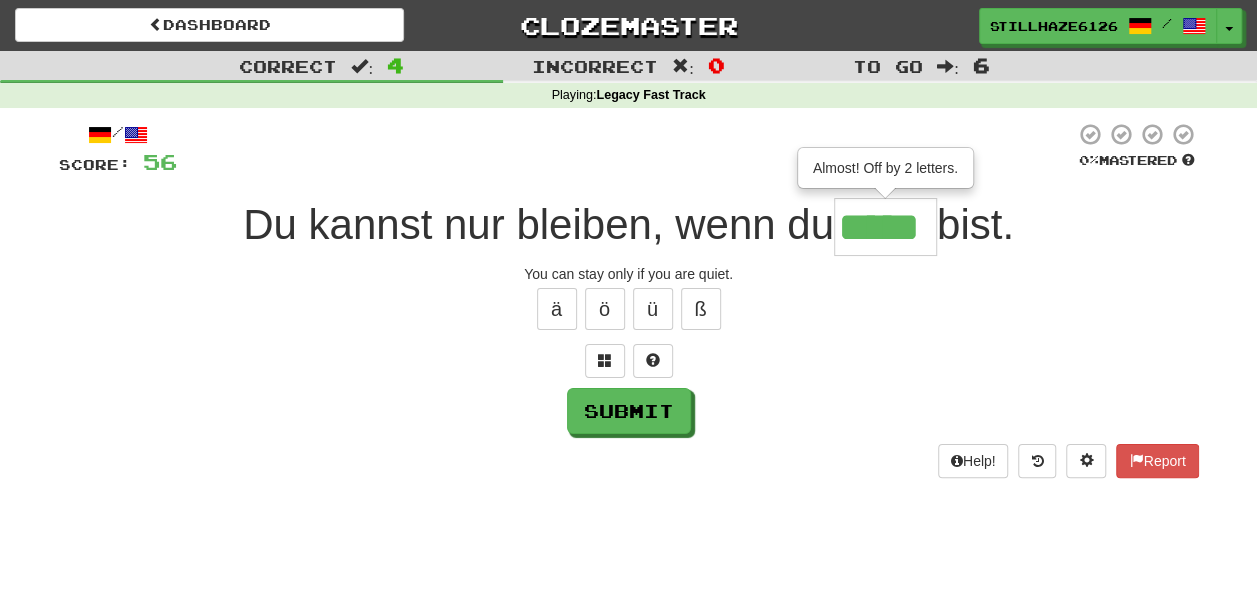 type on "*****" 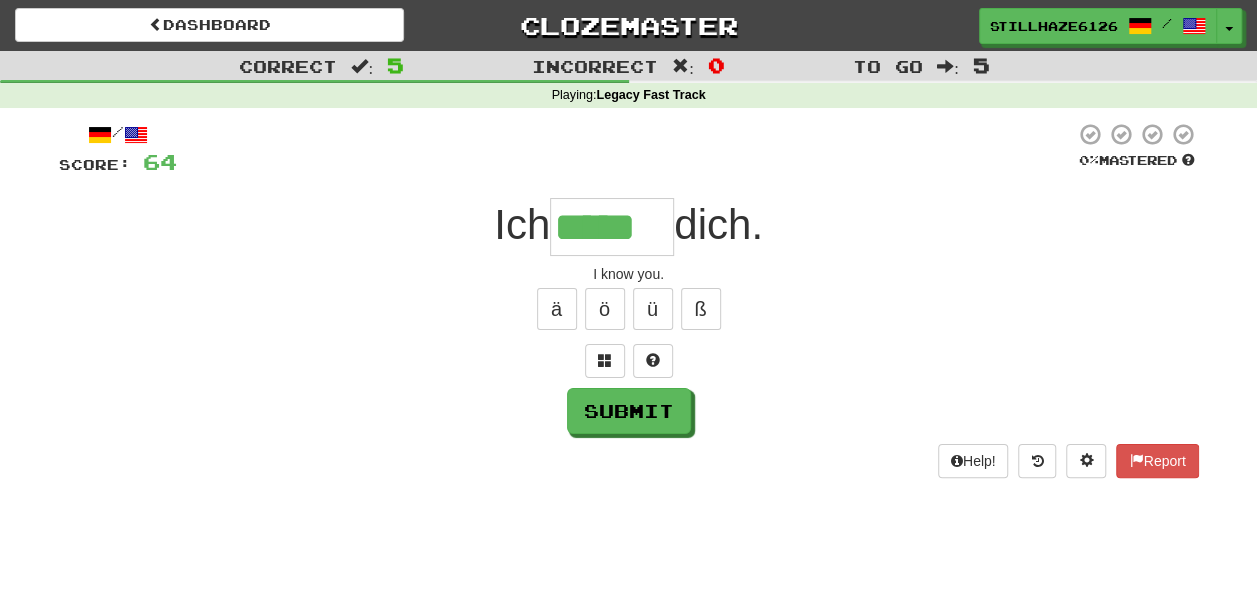 type on "*****" 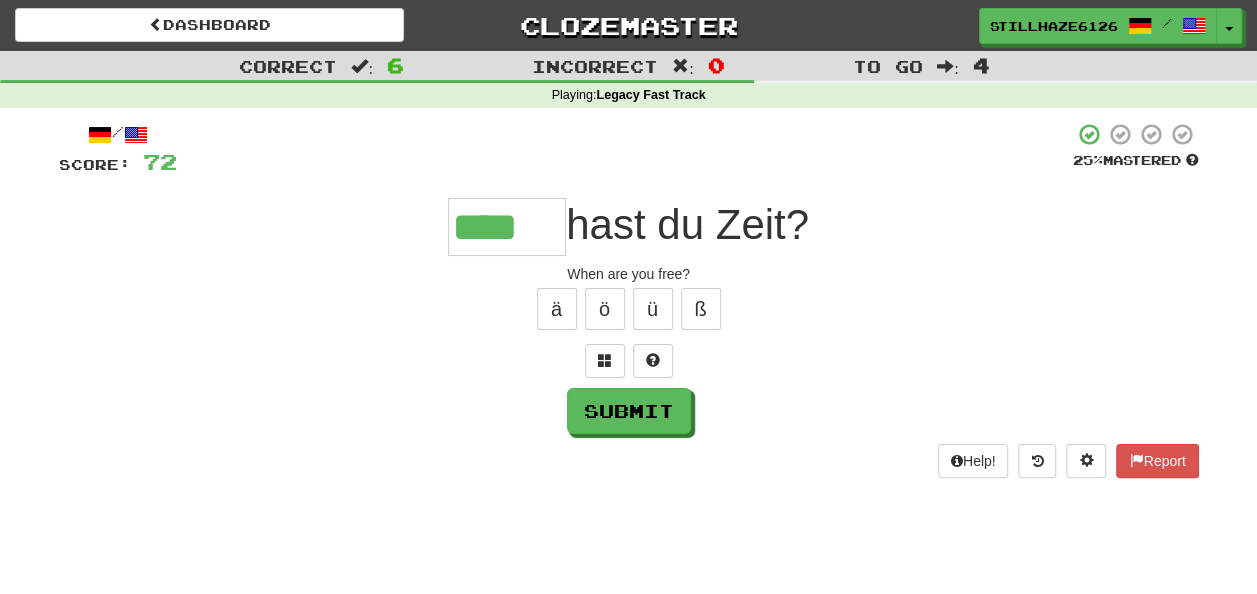 type on "****" 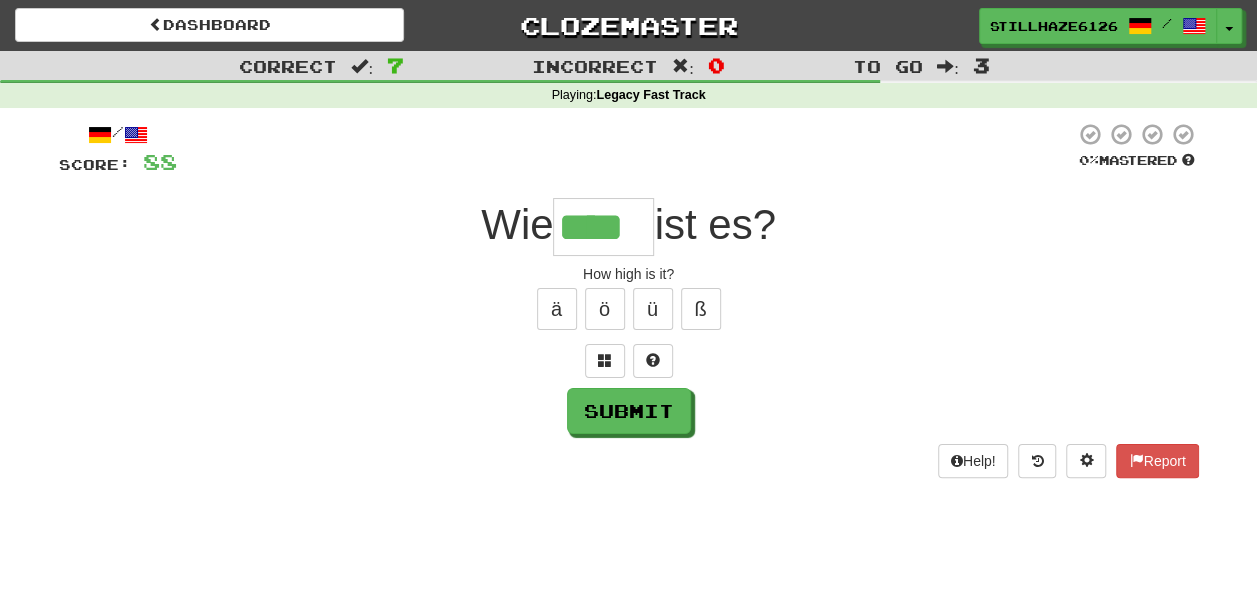 type on "****" 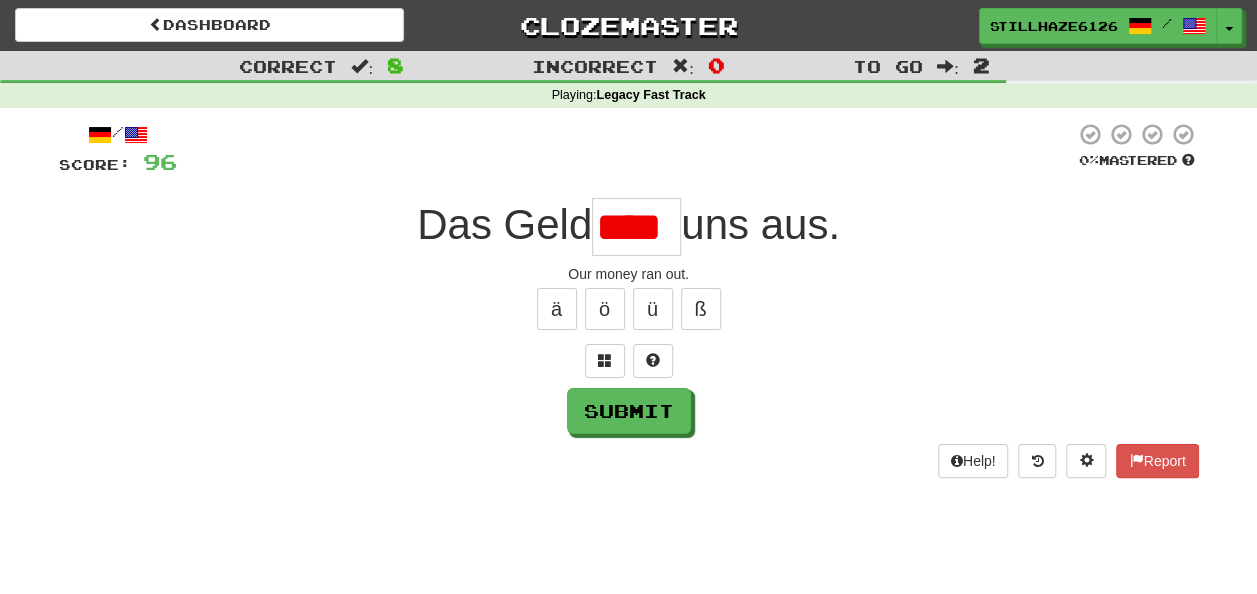 scroll, scrollTop: 0, scrollLeft: 0, axis: both 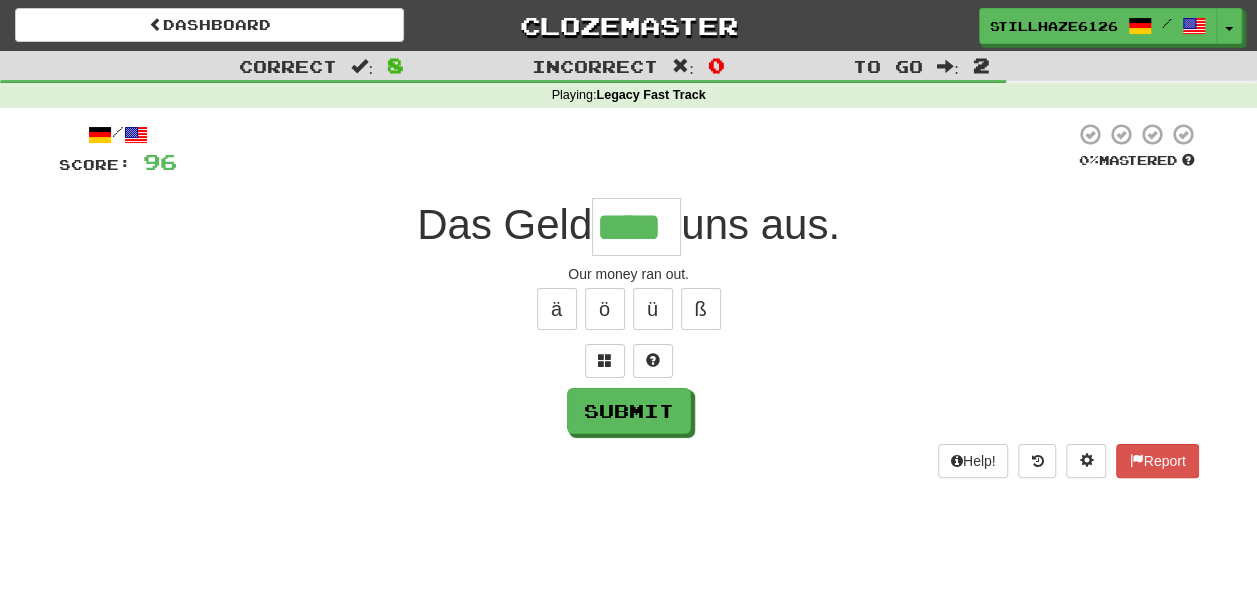 type on "****" 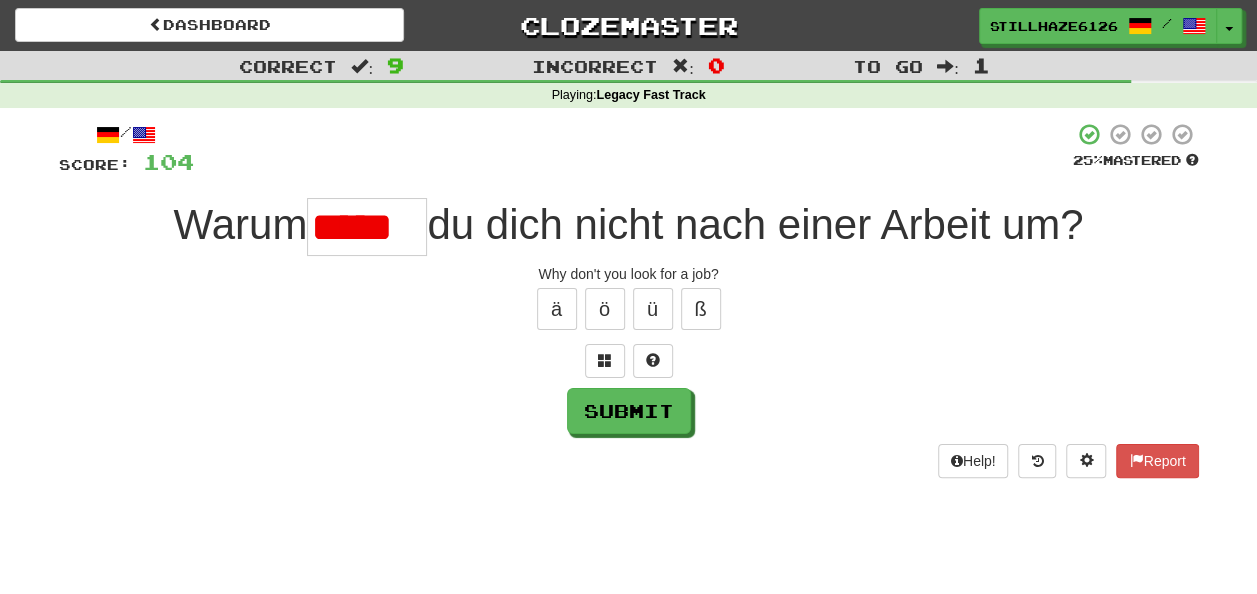 scroll, scrollTop: 0, scrollLeft: 0, axis: both 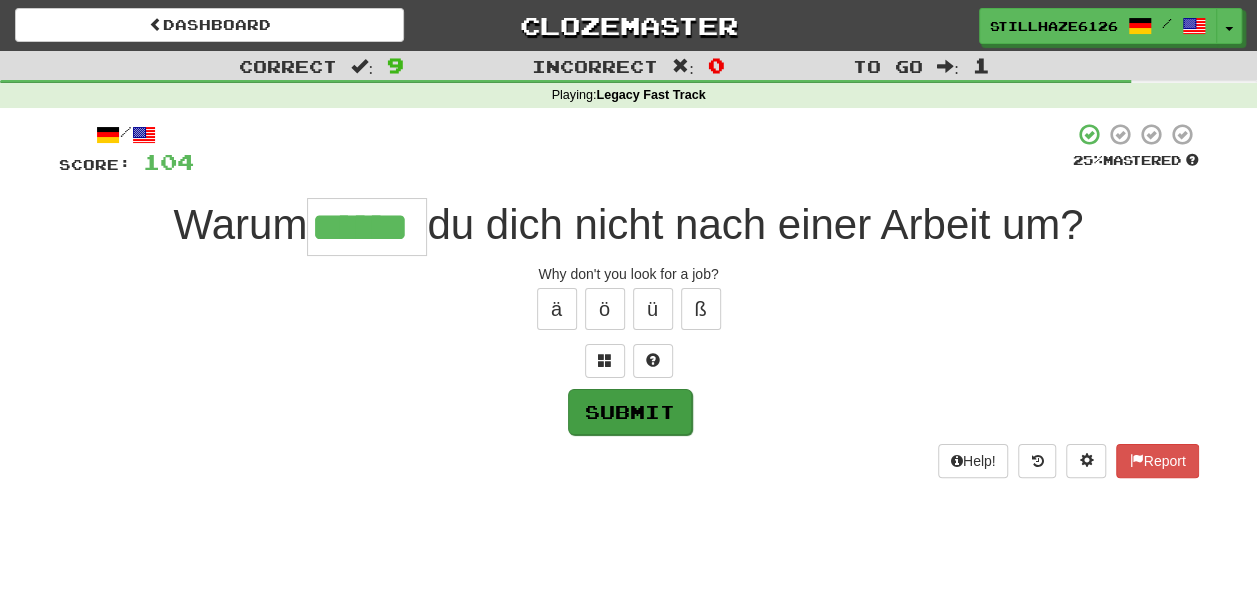 type on "******" 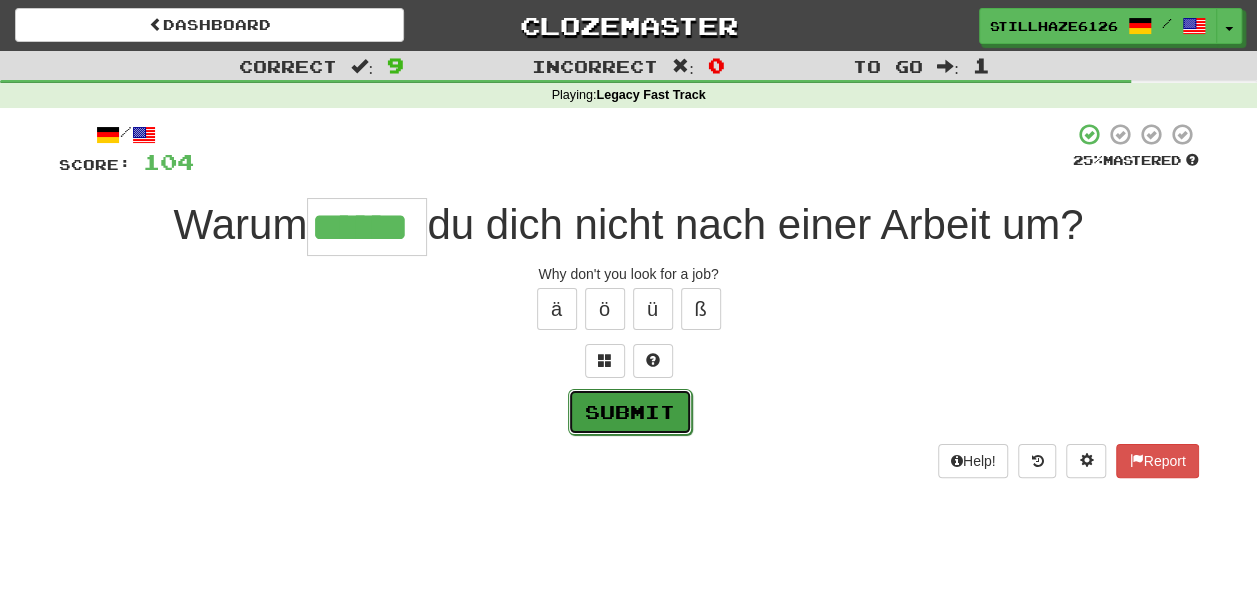 click on "Submit" at bounding box center [630, 412] 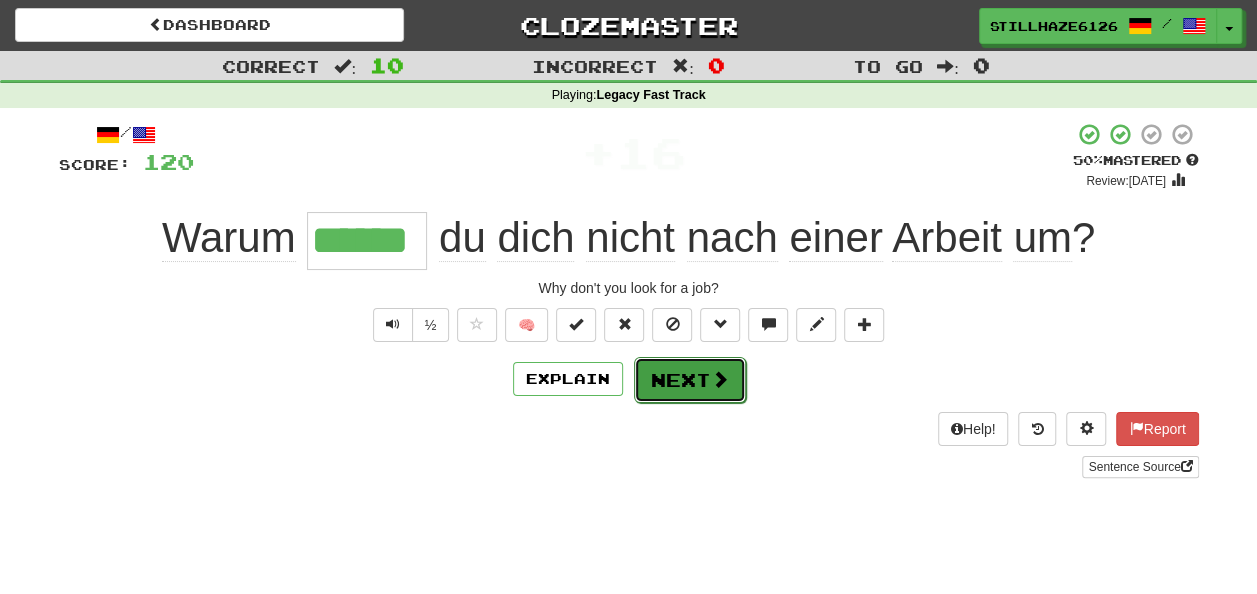 click at bounding box center [720, 379] 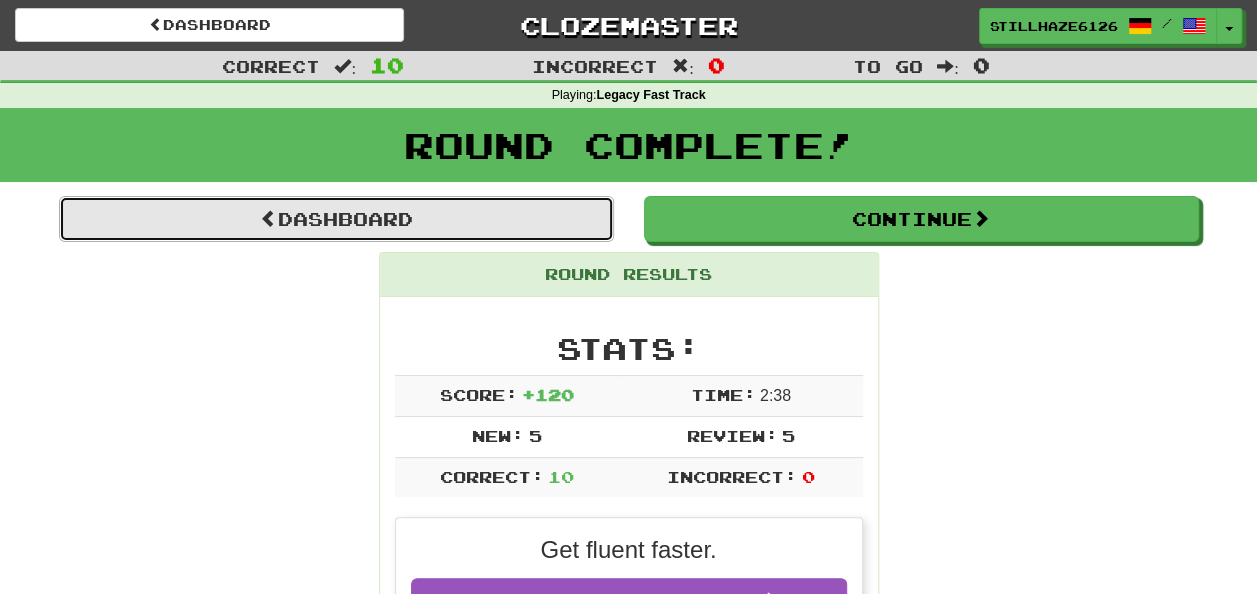 click on "Dashboard" at bounding box center [336, 219] 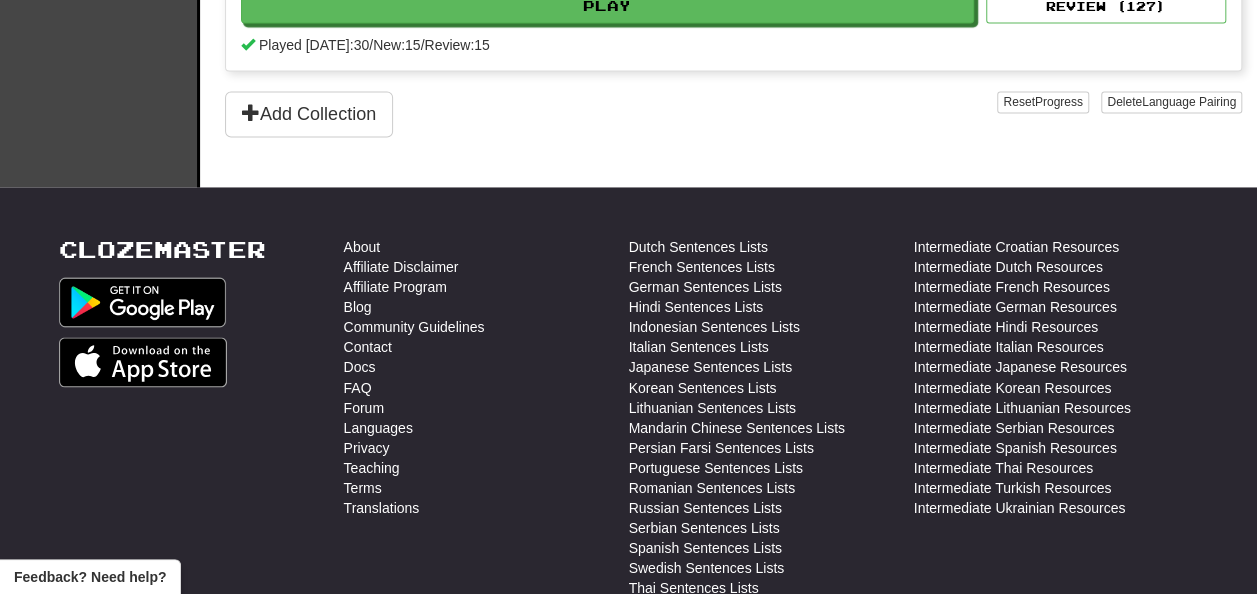 scroll, scrollTop: 1600, scrollLeft: 0, axis: vertical 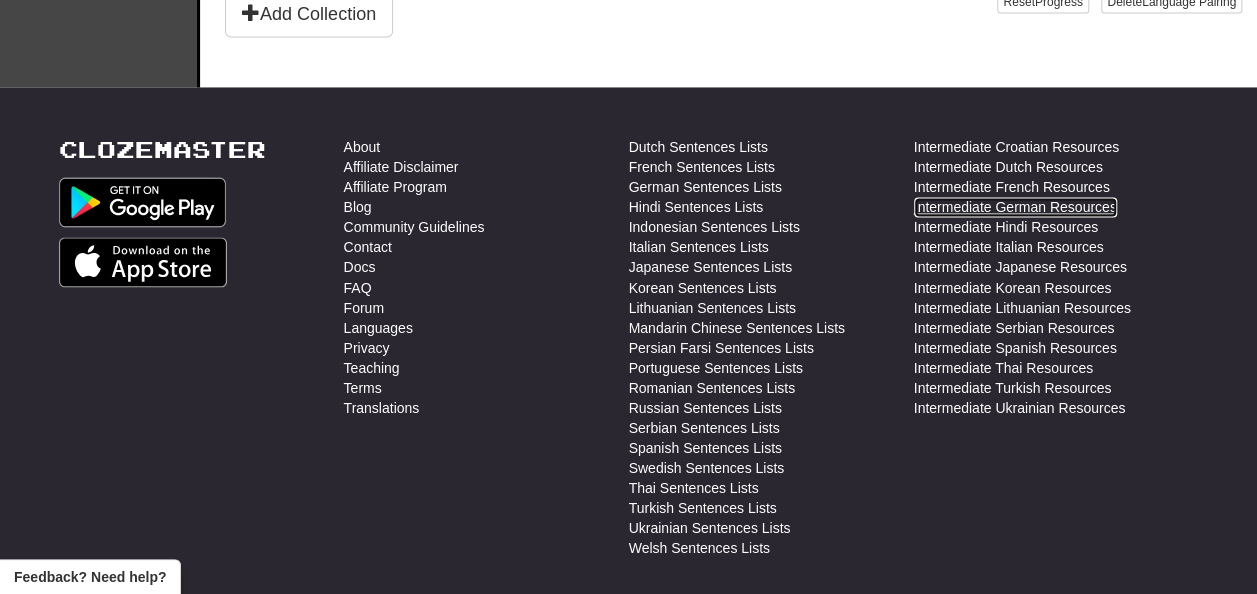 click on "Intermediate German Resources" at bounding box center (1015, 207) 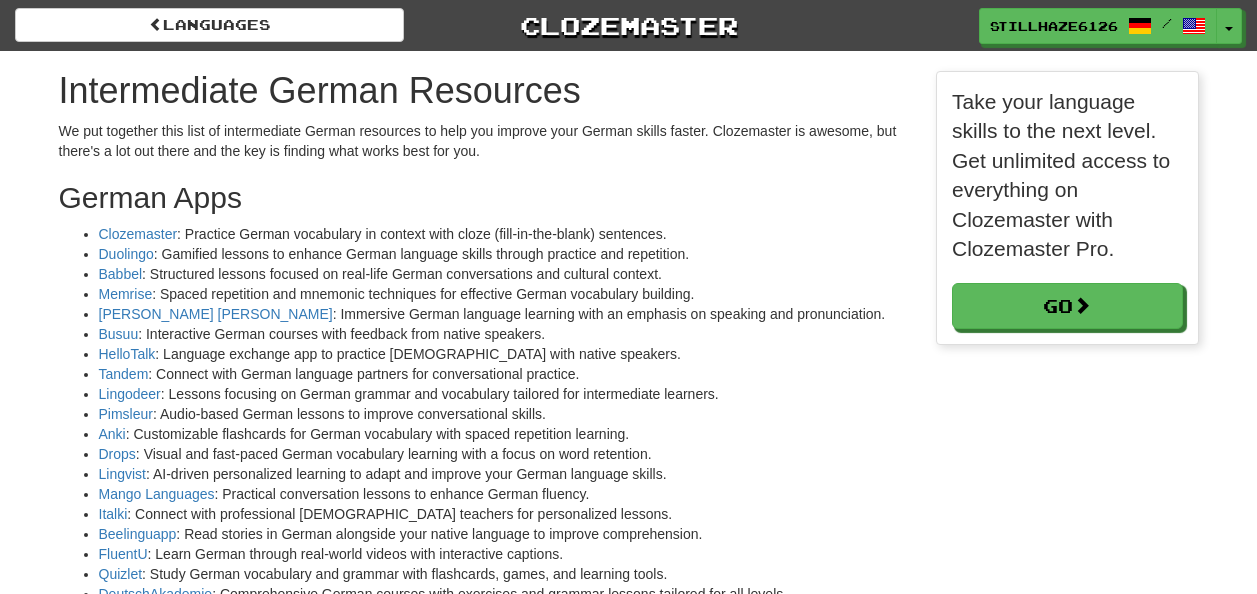 scroll, scrollTop: 0, scrollLeft: 0, axis: both 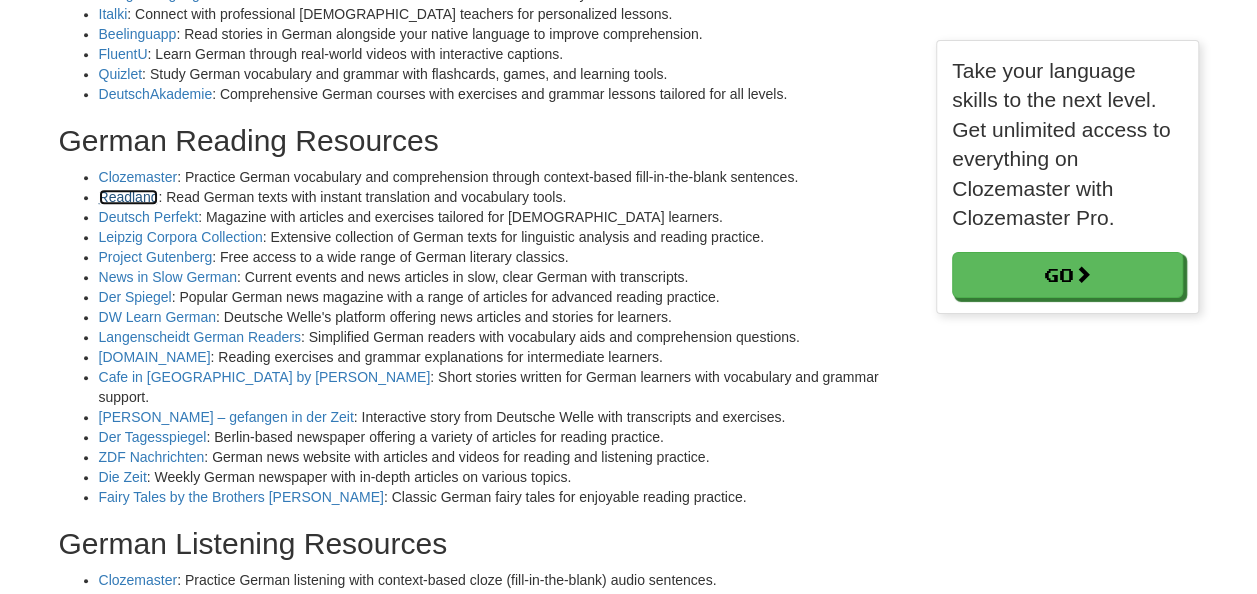 click on "Readlang" at bounding box center [129, 197] 